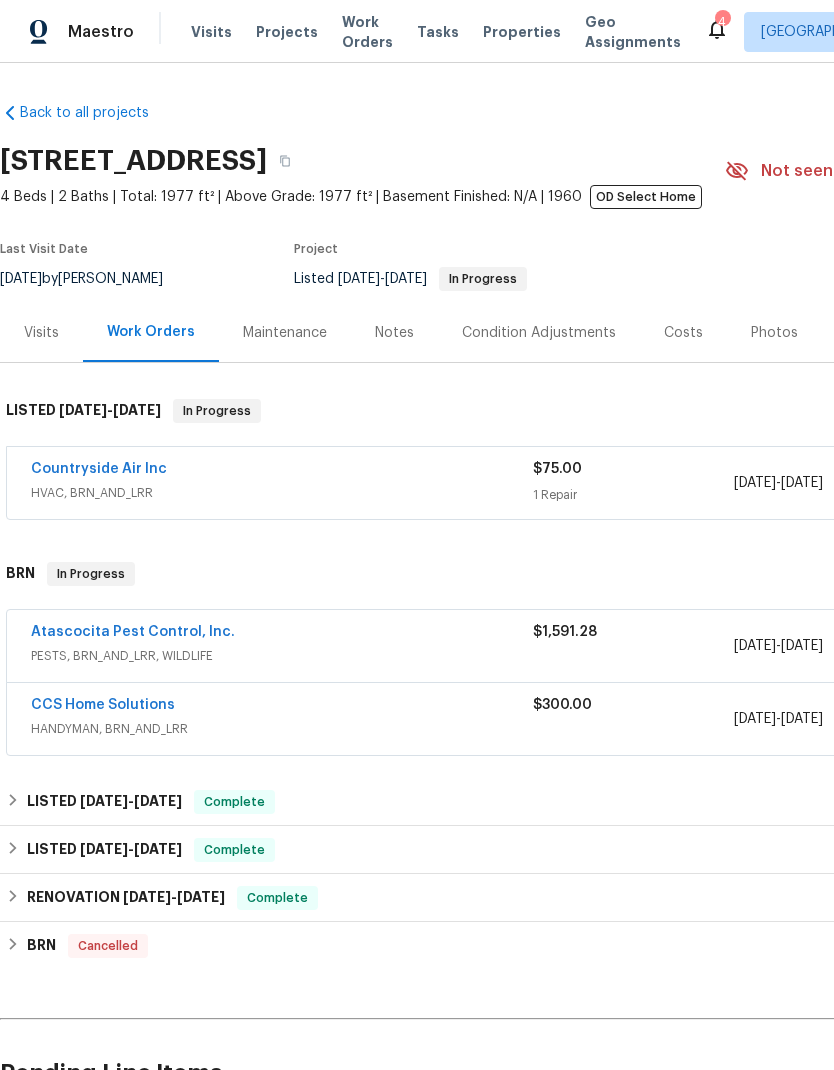 scroll, scrollTop: 0, scrollLeft: 0, axis: both 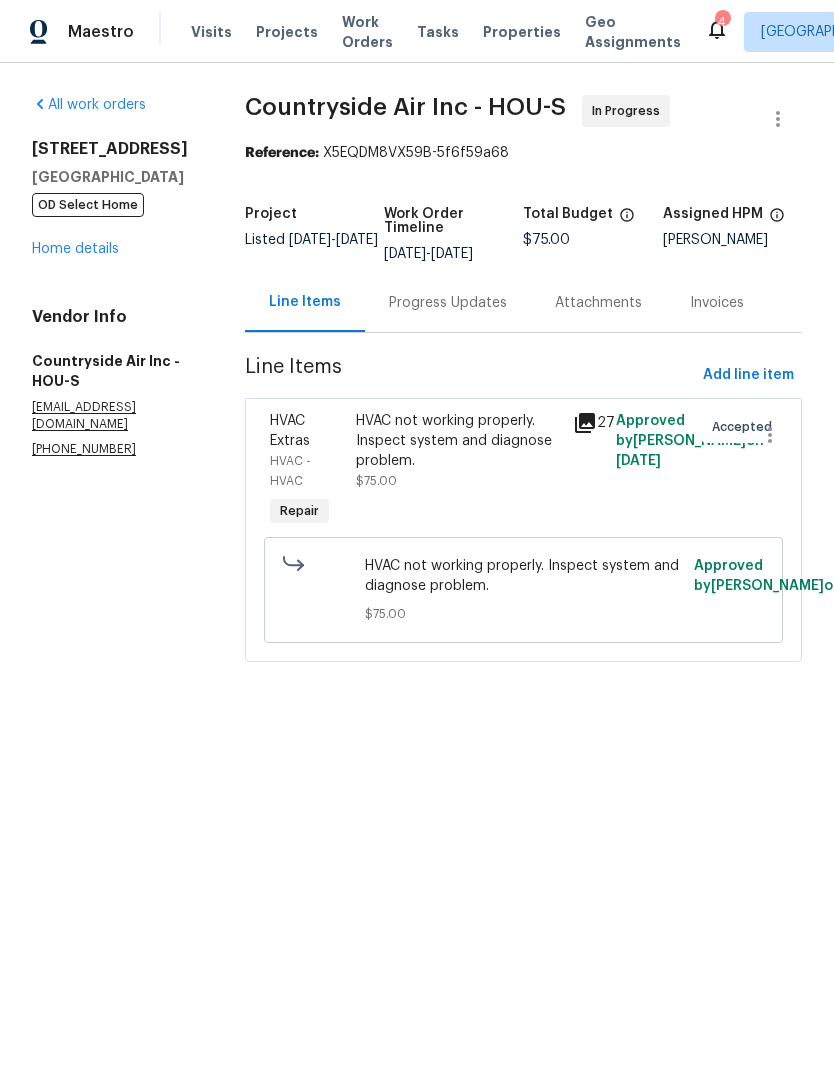 click on "Progress Updates" at bounding box center [448, 303] 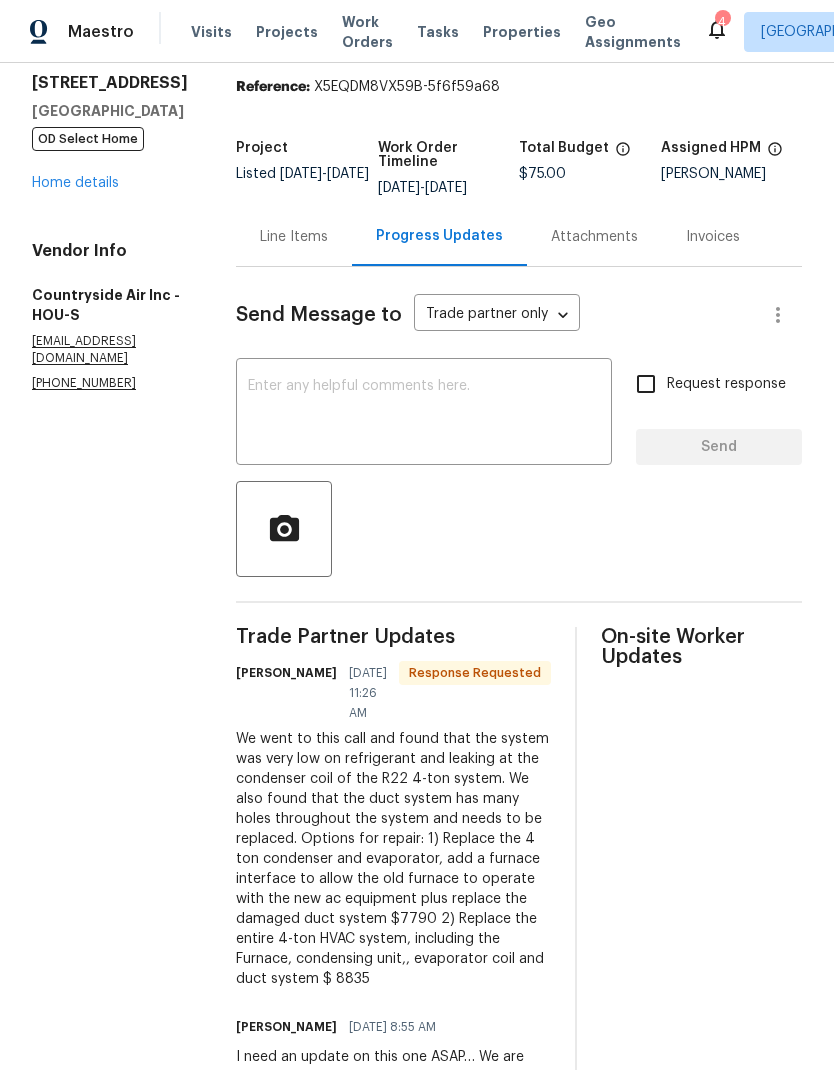 scroll, scrollTop: 64, scrollLeft: 0, axis: vertical 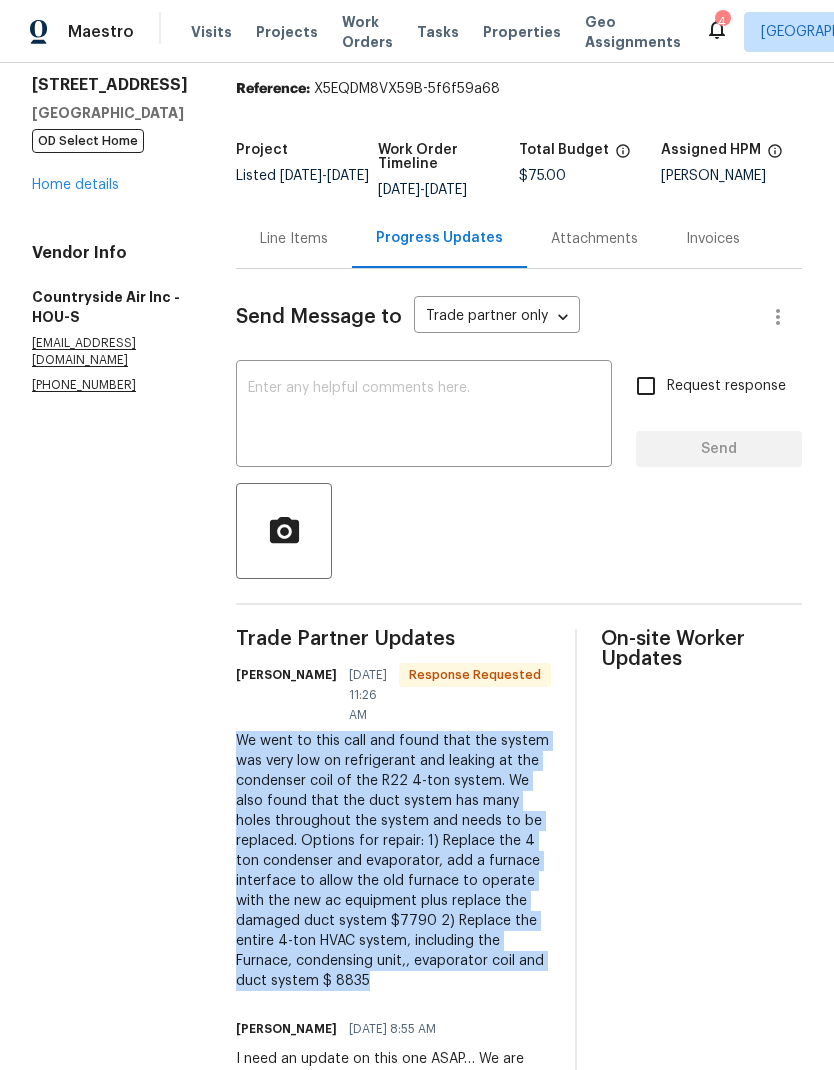 copy on "We went to this call and found that the system was very low on refrigerant and leaking at the condenser coil of the R22 4-ton system.  We also found that the duct system has many holes throughout the system and needs to be replaced.
Options for repair:
1) Replace the 4 ton condenser and evaporator, add a furnace interface to allow the old furnace to operate with the new ac equipment plus replace the damaged duct system $7790
2) Replace the entire 4-ton HVAC system, including the Furnace, condensing unit,, evaporator coil and duct system $ 8835" 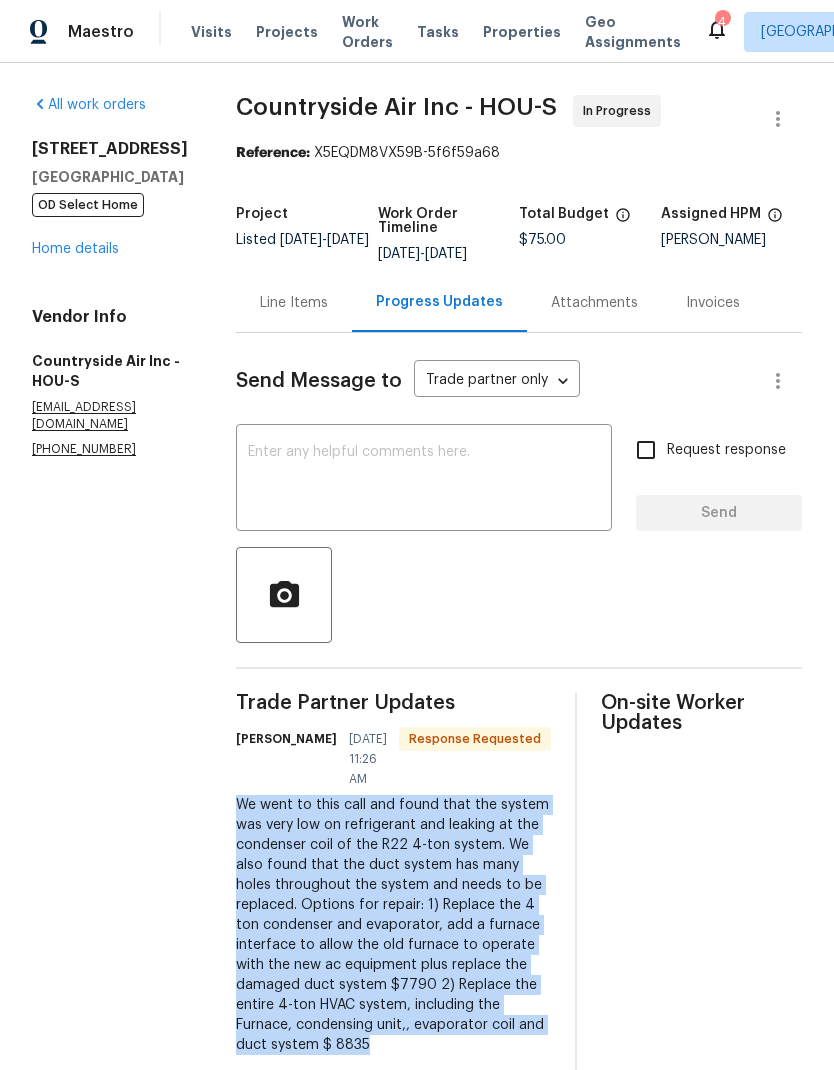 scroll, scrollTop: 0, scrollLeft: 0, axis: both 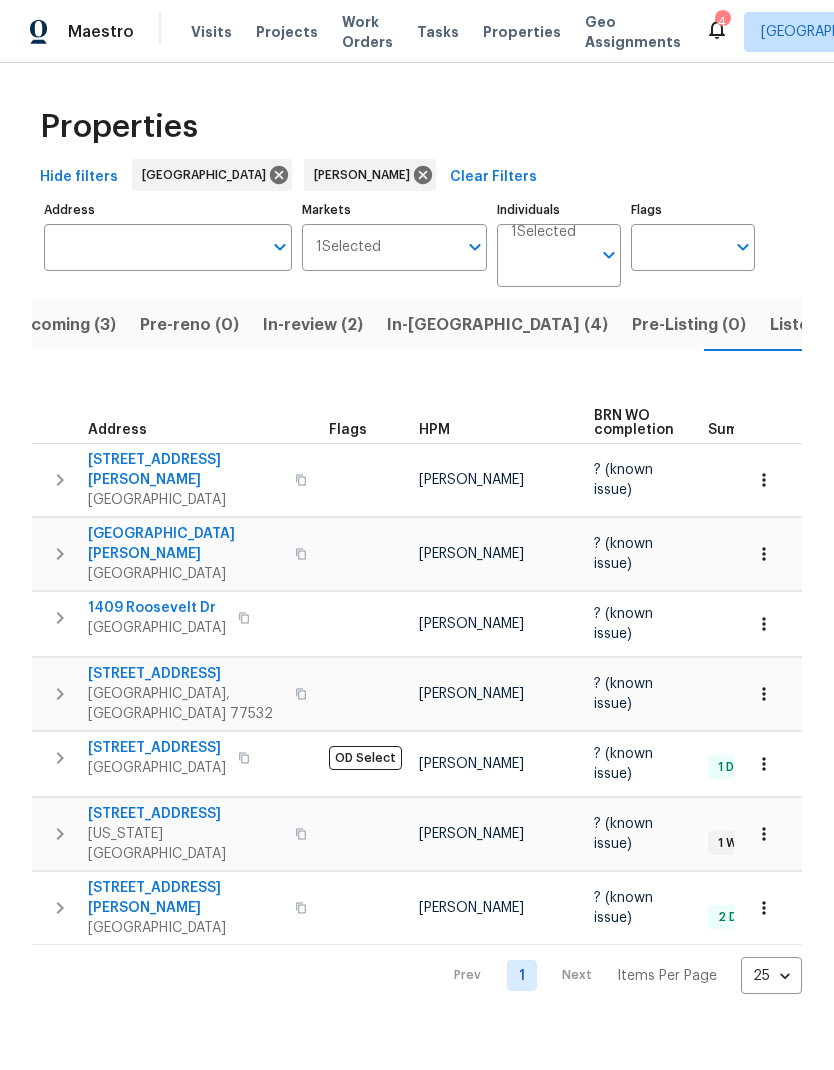 click on "In-review (2)" at bounding box center [313, 325] 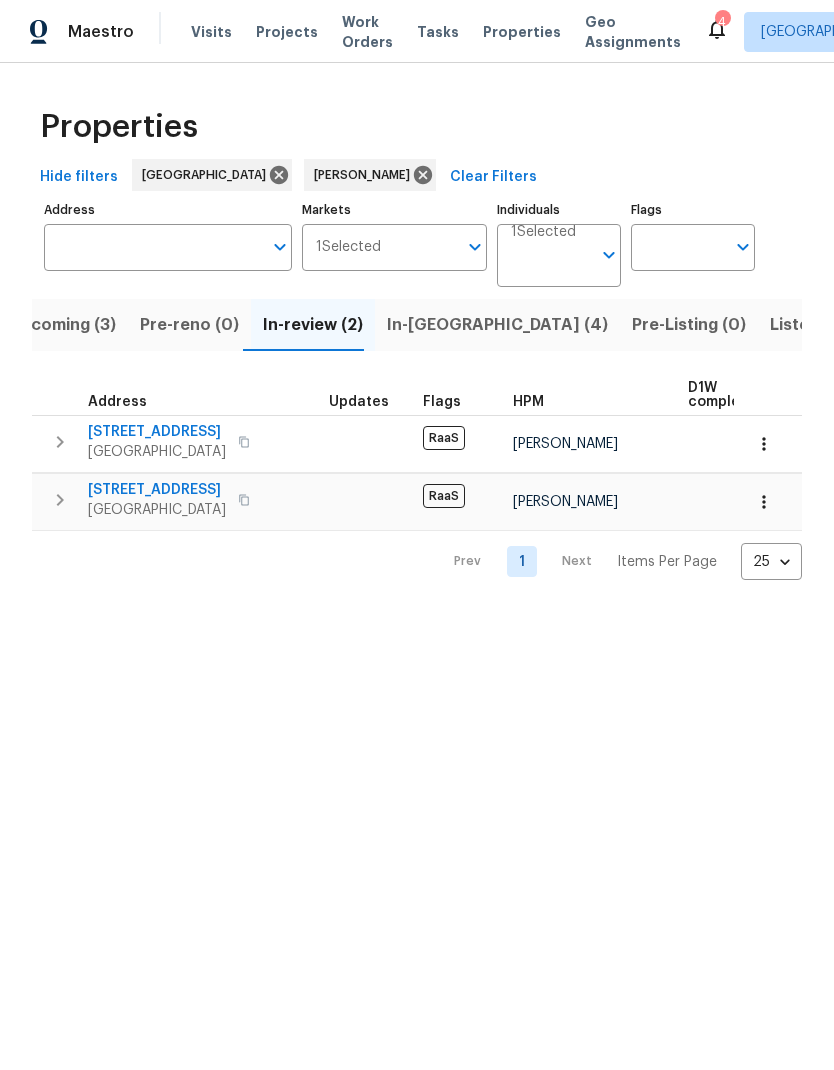 click on "6315 Cresta Place Dr" at bounding box center [157, 490] 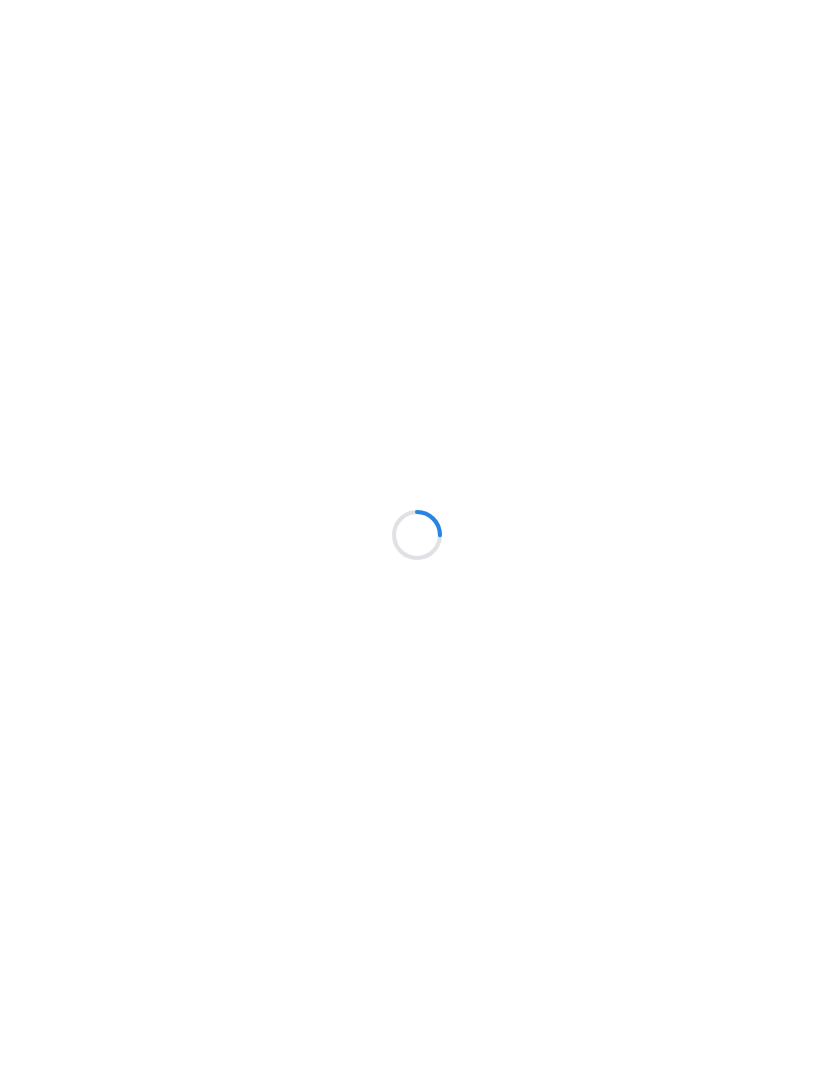 scroll, scrollTop: 0, scrollLeft: 0, axis: both 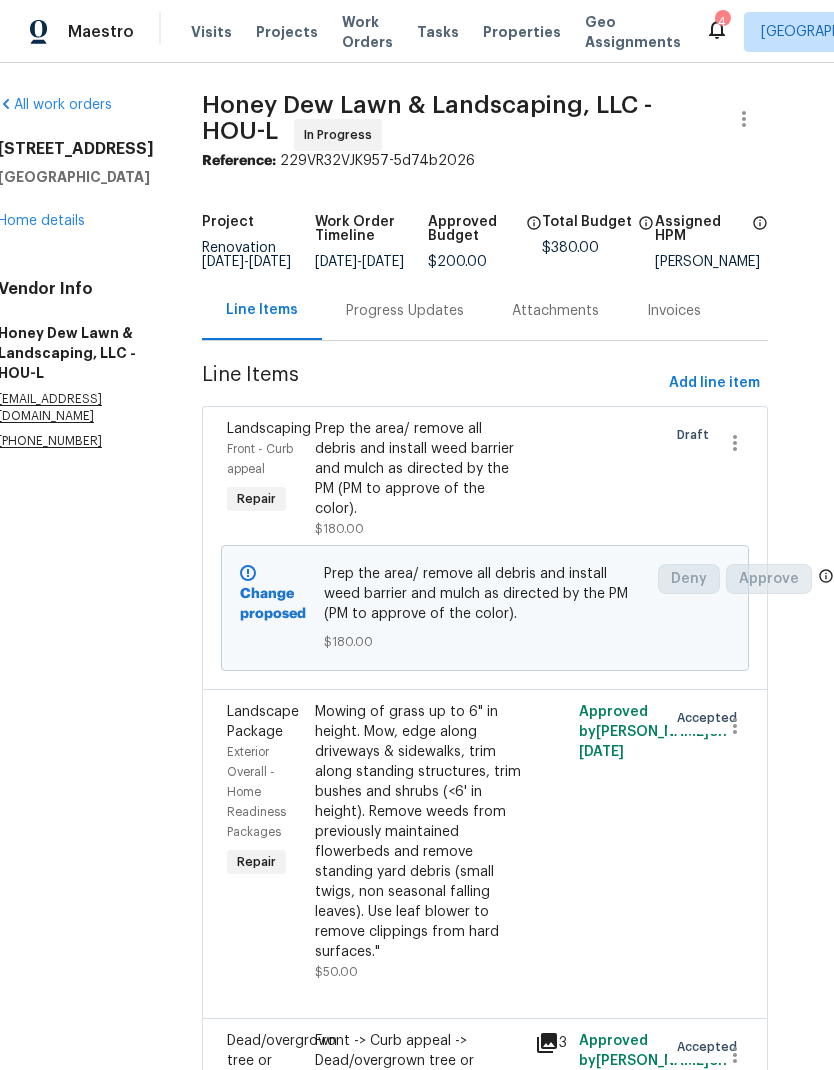 click on "Home details" at bounding box center (41, 221) 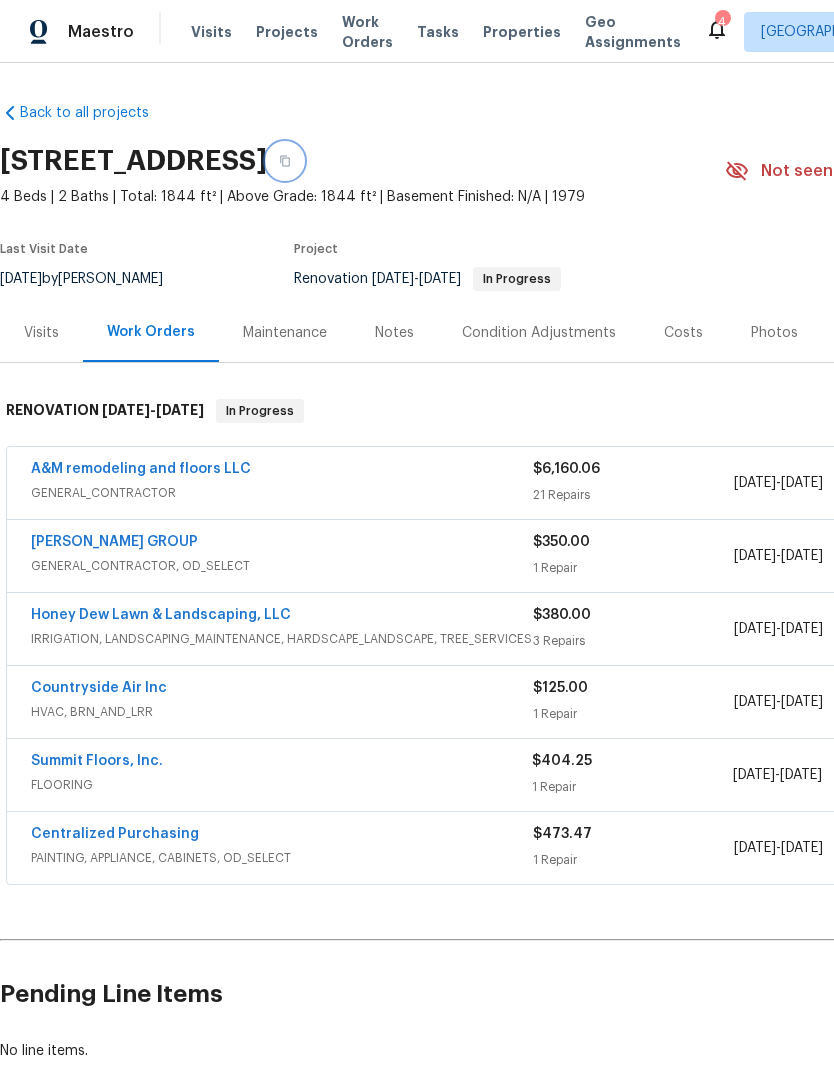 click 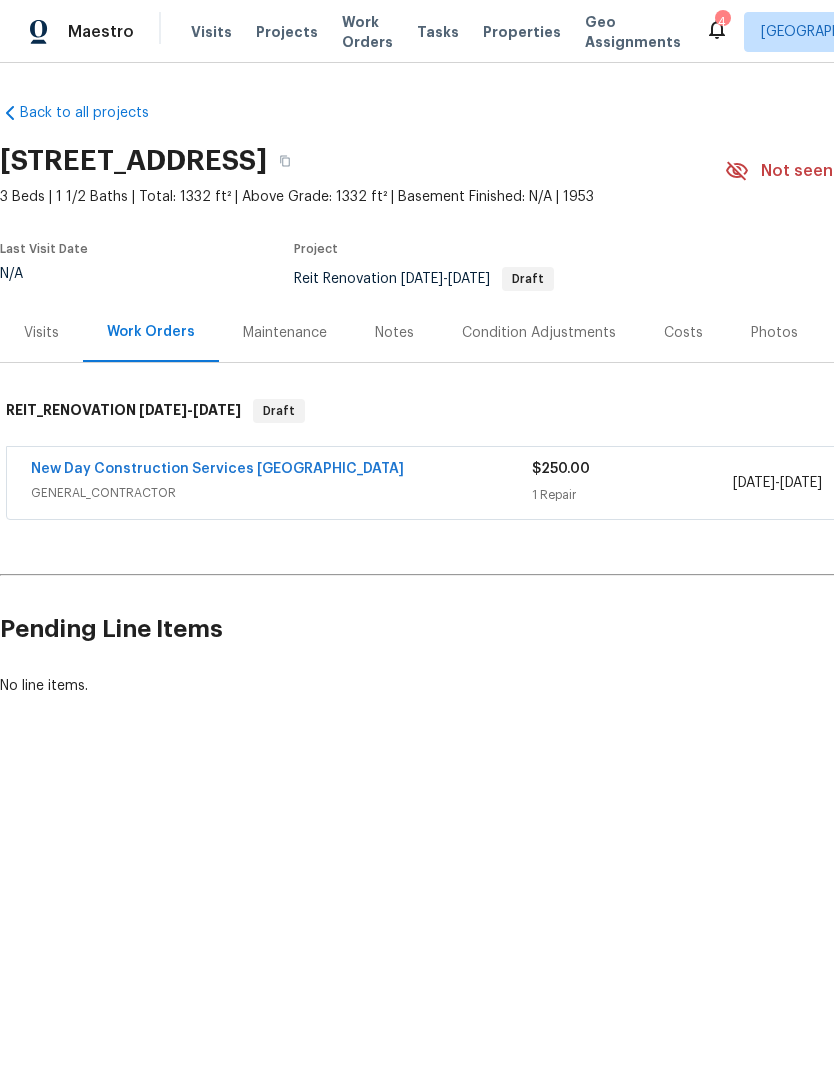 scroll, scrollTop: 0, scrollLeft: 0, axis: both 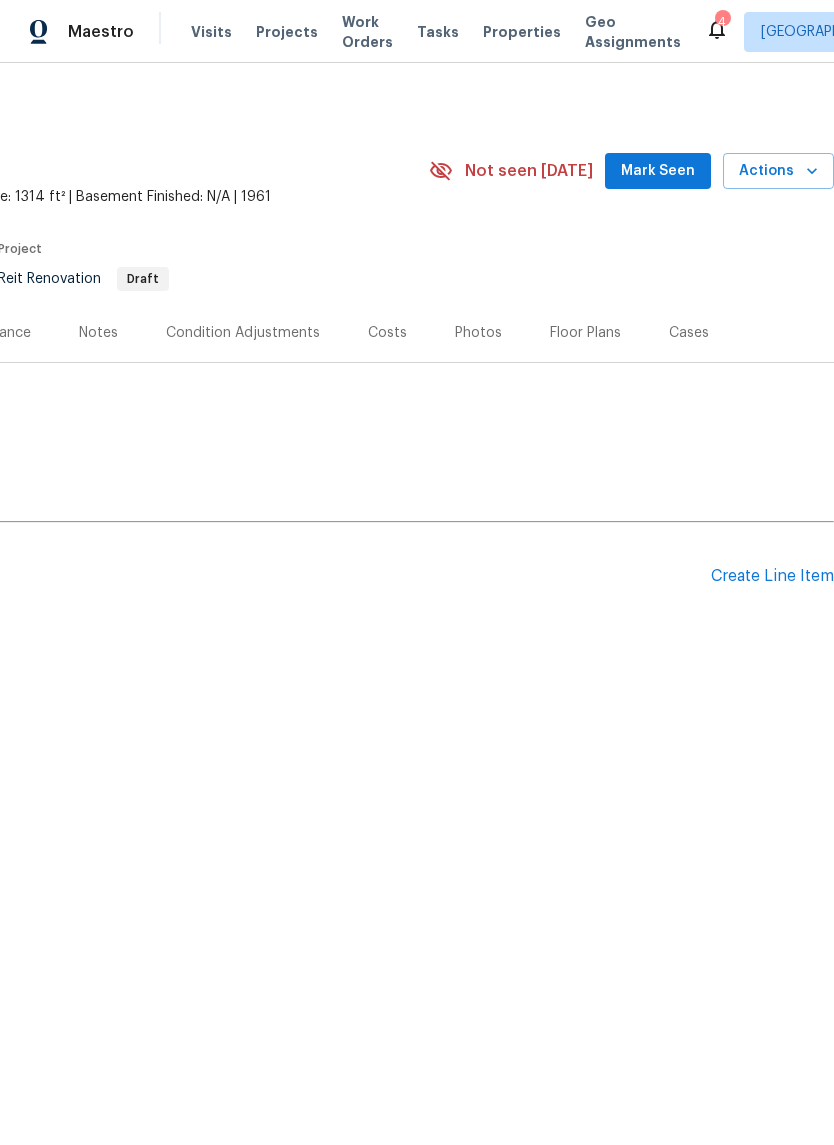 click on "Create Line Item" at bounding box center [772, 576] 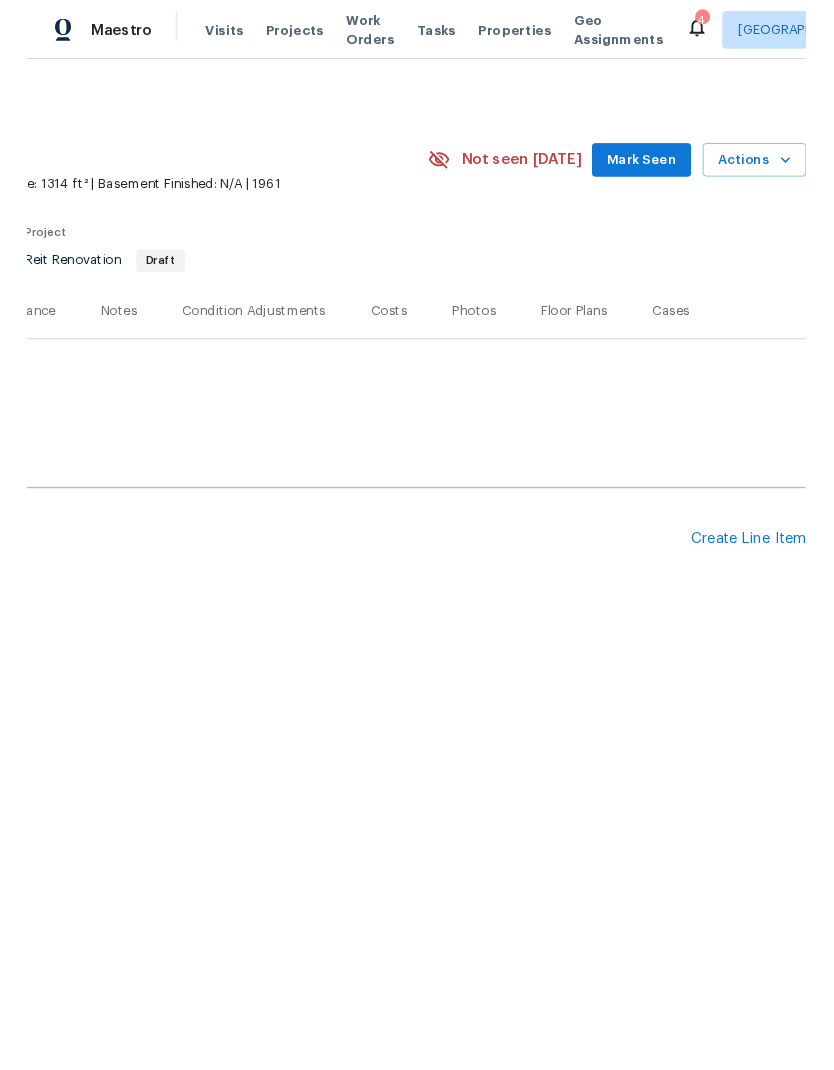 scroll, scrollTop: 0, scrollLeft: 296, axis: horizontal 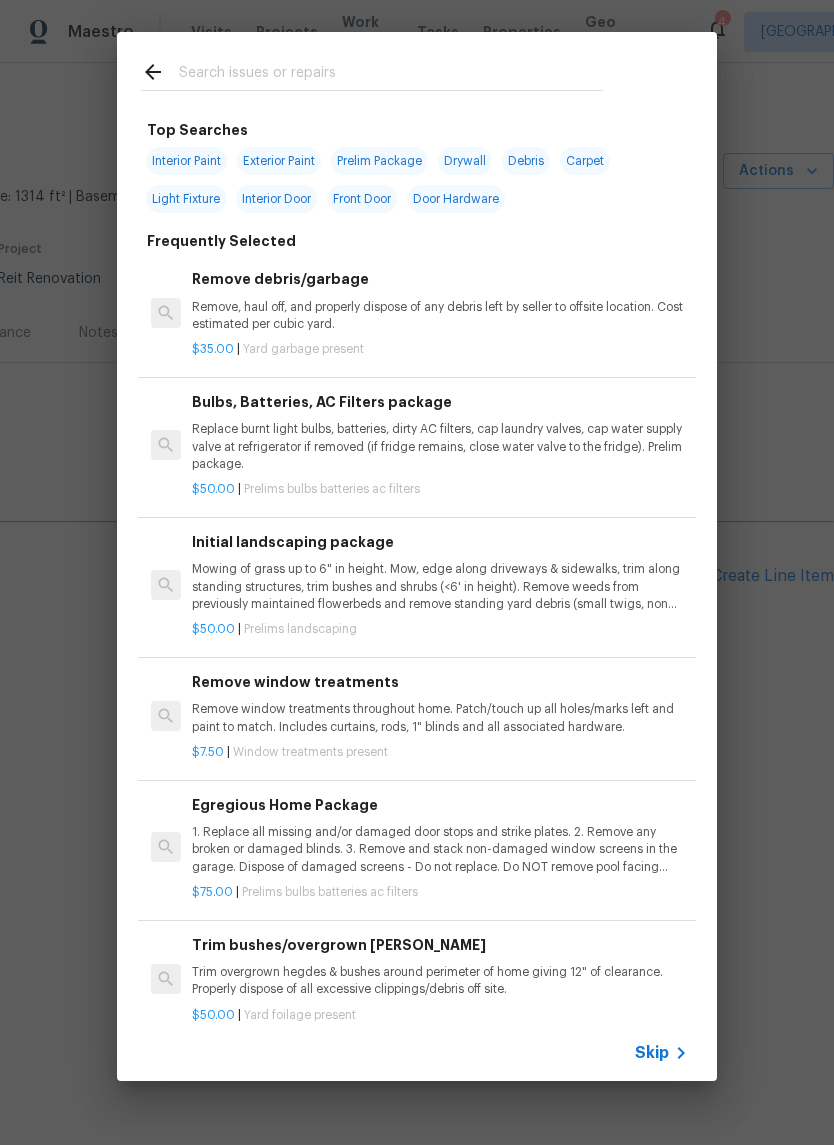 click at bounding box center [391, 75] 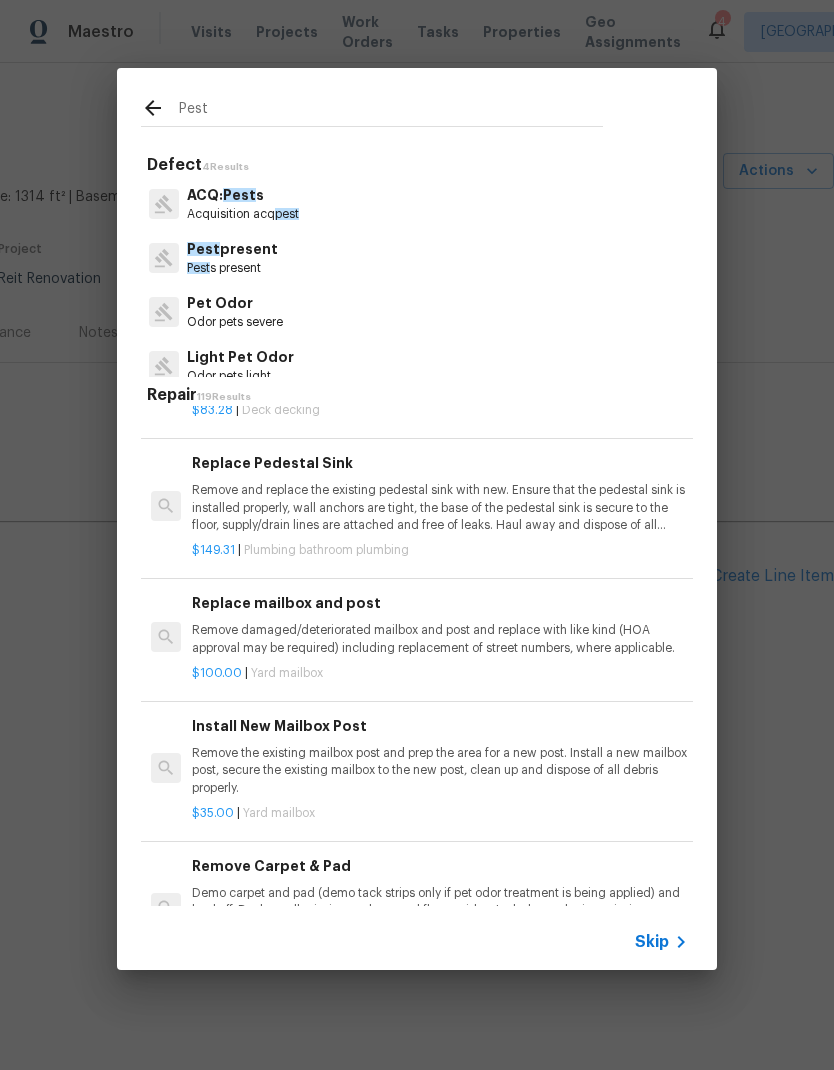 scroll, scrollTop: 2319, scrollLeft: -1, axis: both 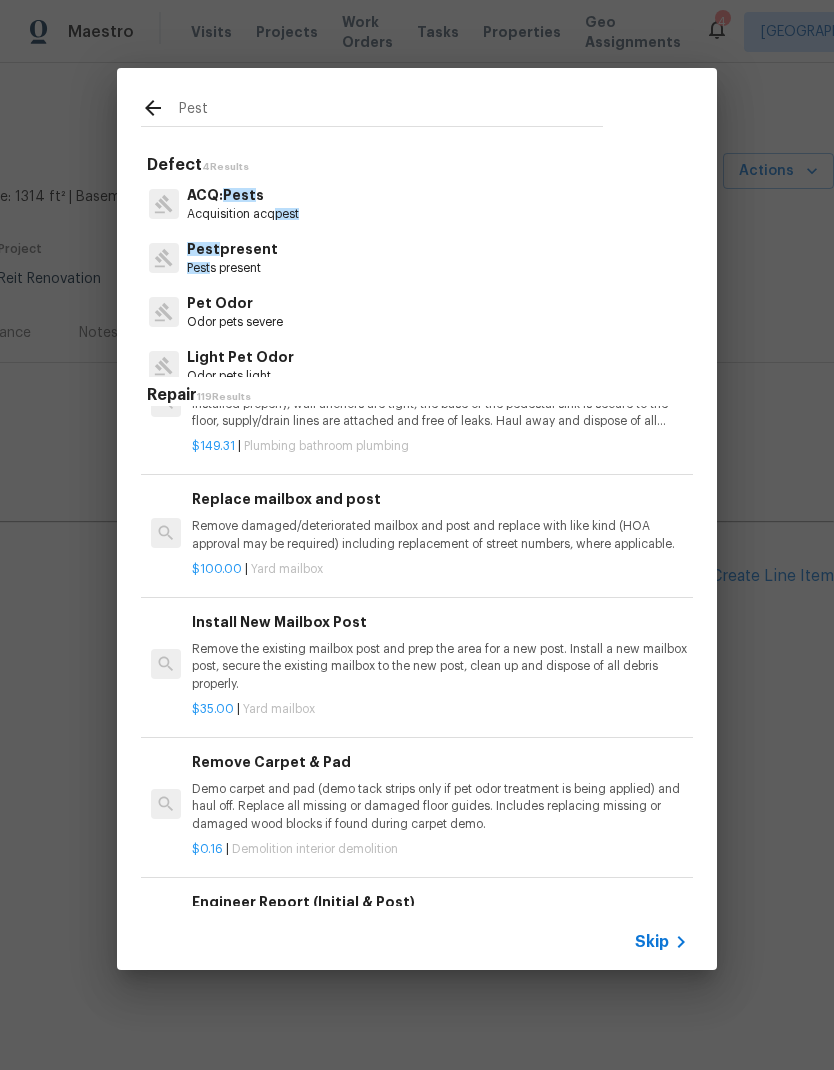 click on "Pest" at bounding box center [391, 111] 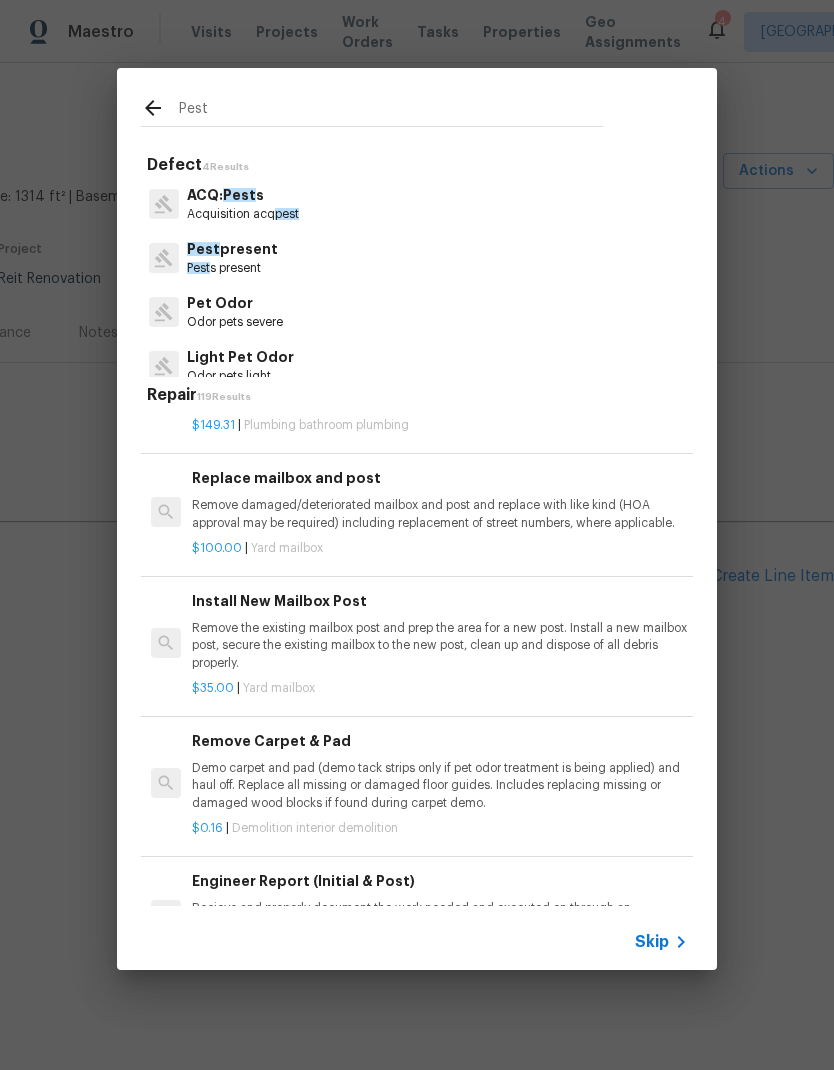 scroll, scrollTop: 2396, scrollLeft: 0, axis: vertical 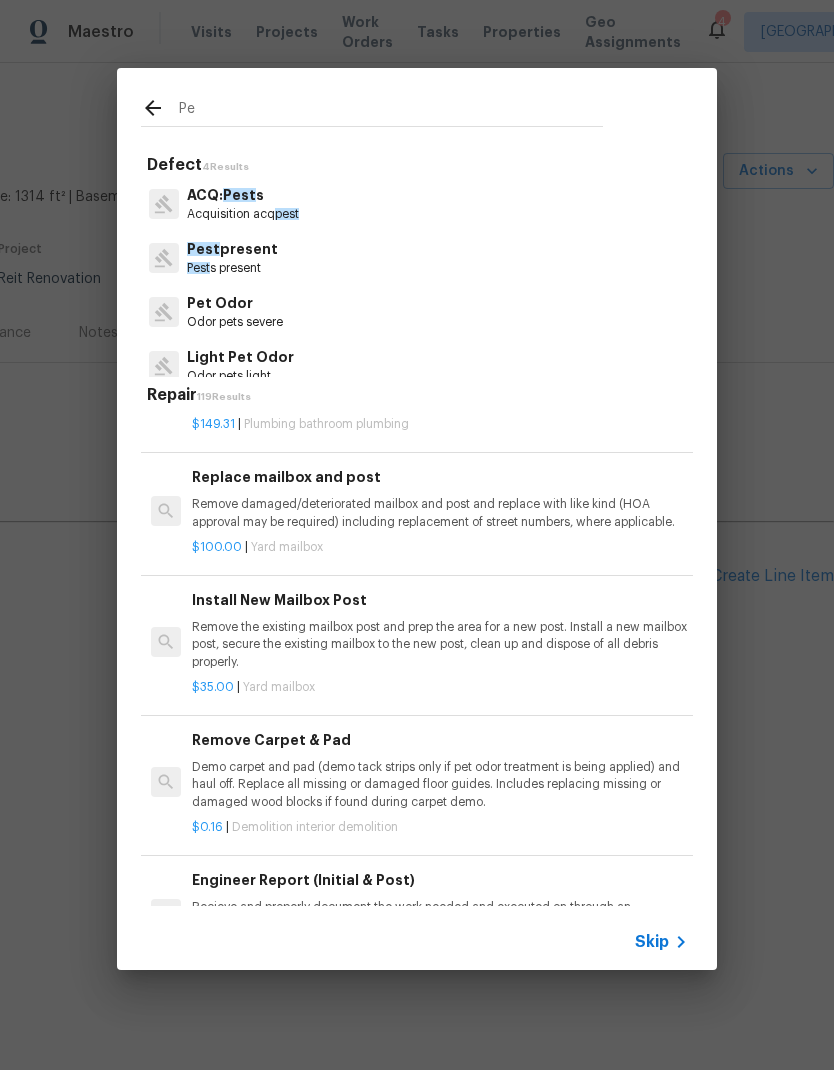 type on "P" 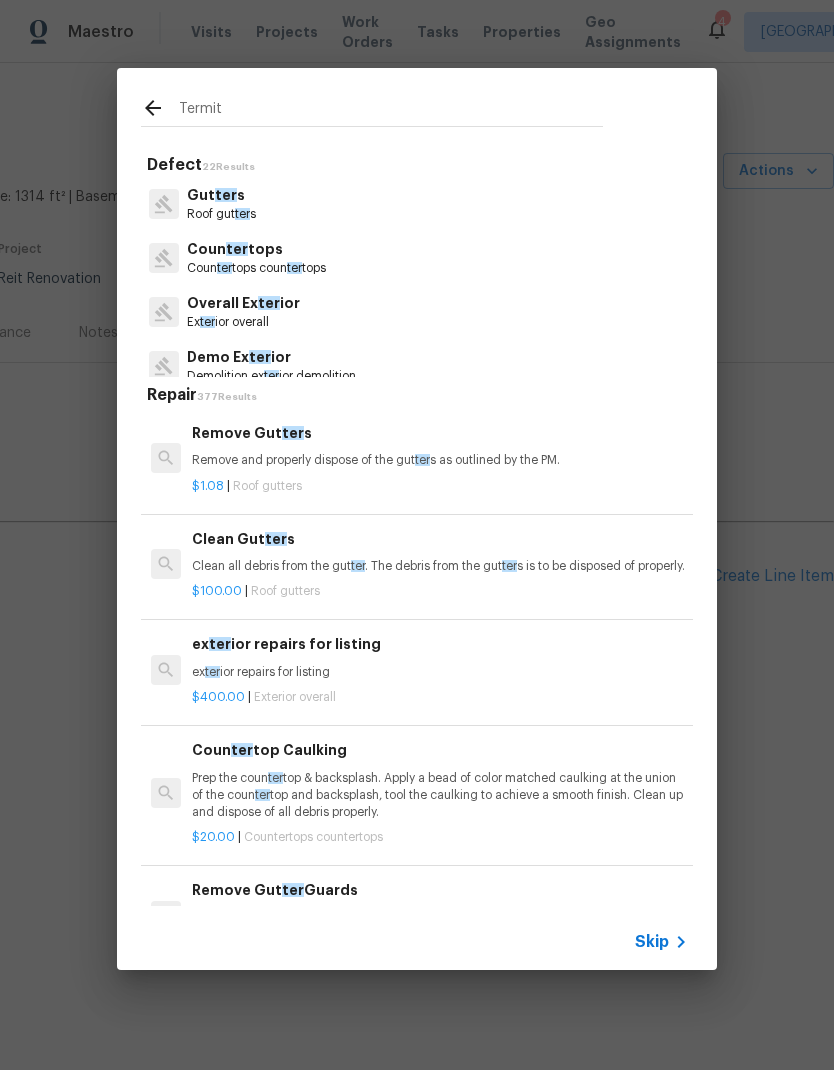 type on "Termite" 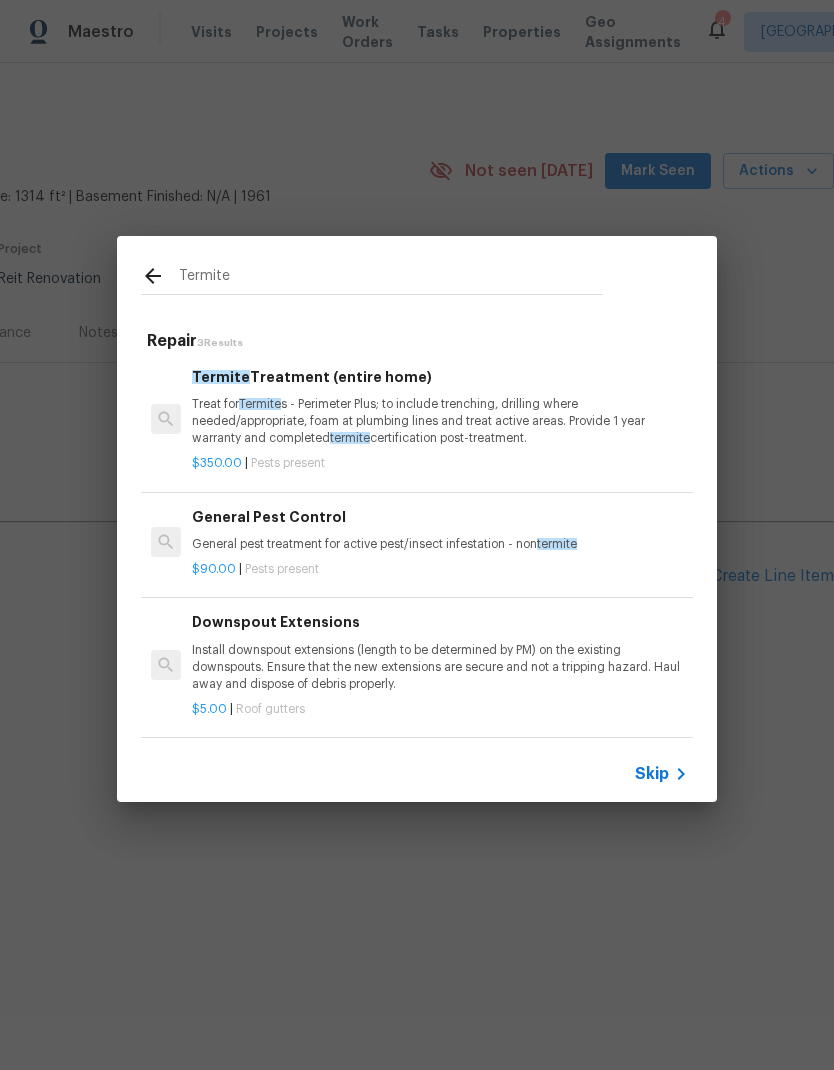 scroll, scrollTop: 3, scrollLeft: 0, axis: vertical 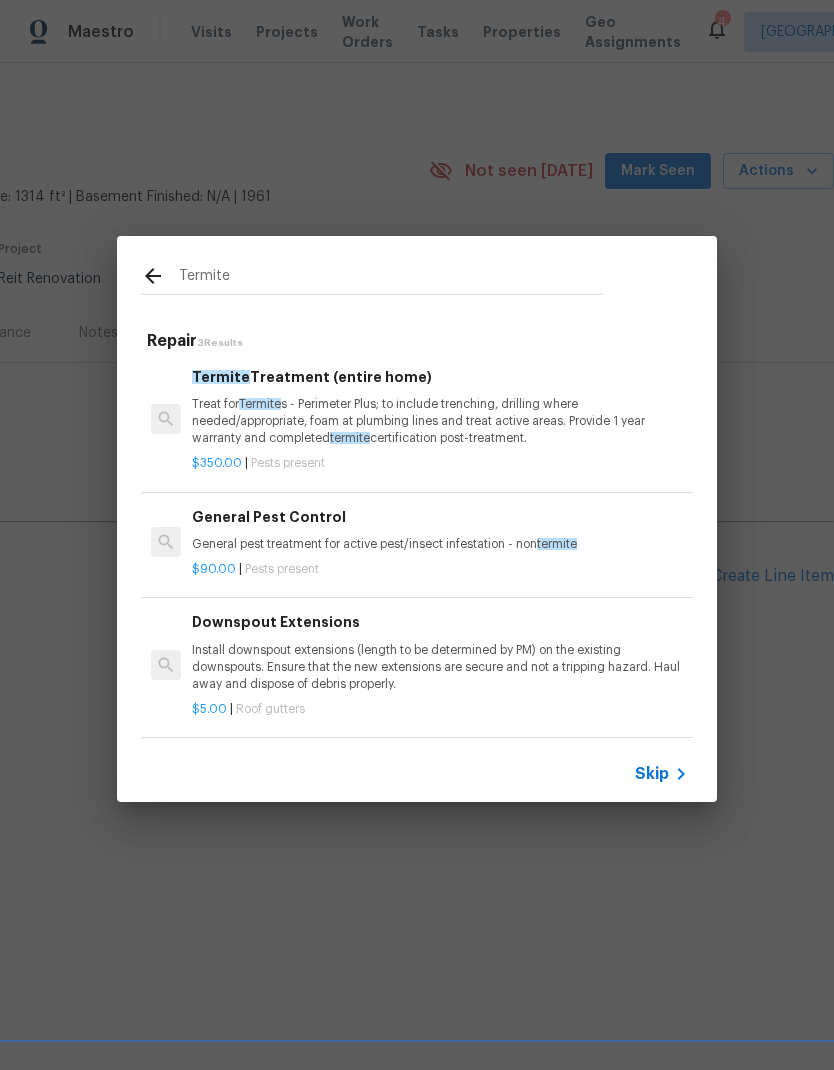 click on "General pest treatment for active pest/insect [MEDICAL_DATA] - non  termite" at bounding box center (440, 544) 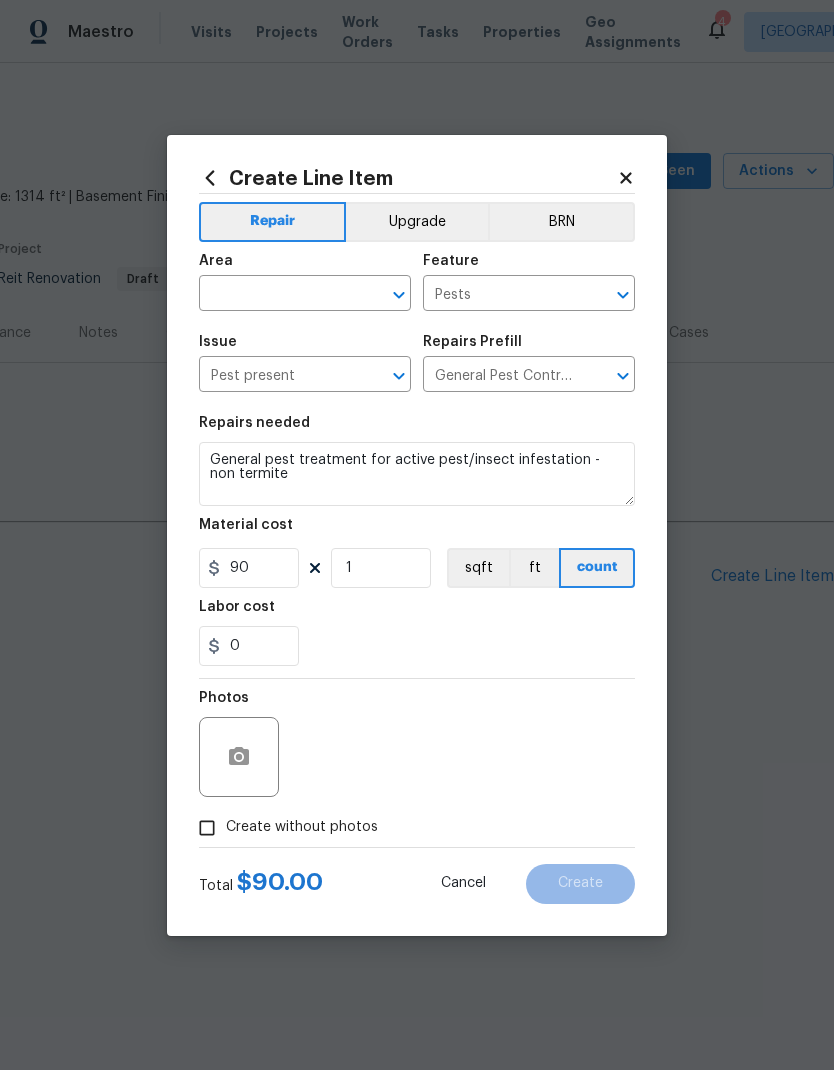 click at bounding box center [277, 295] 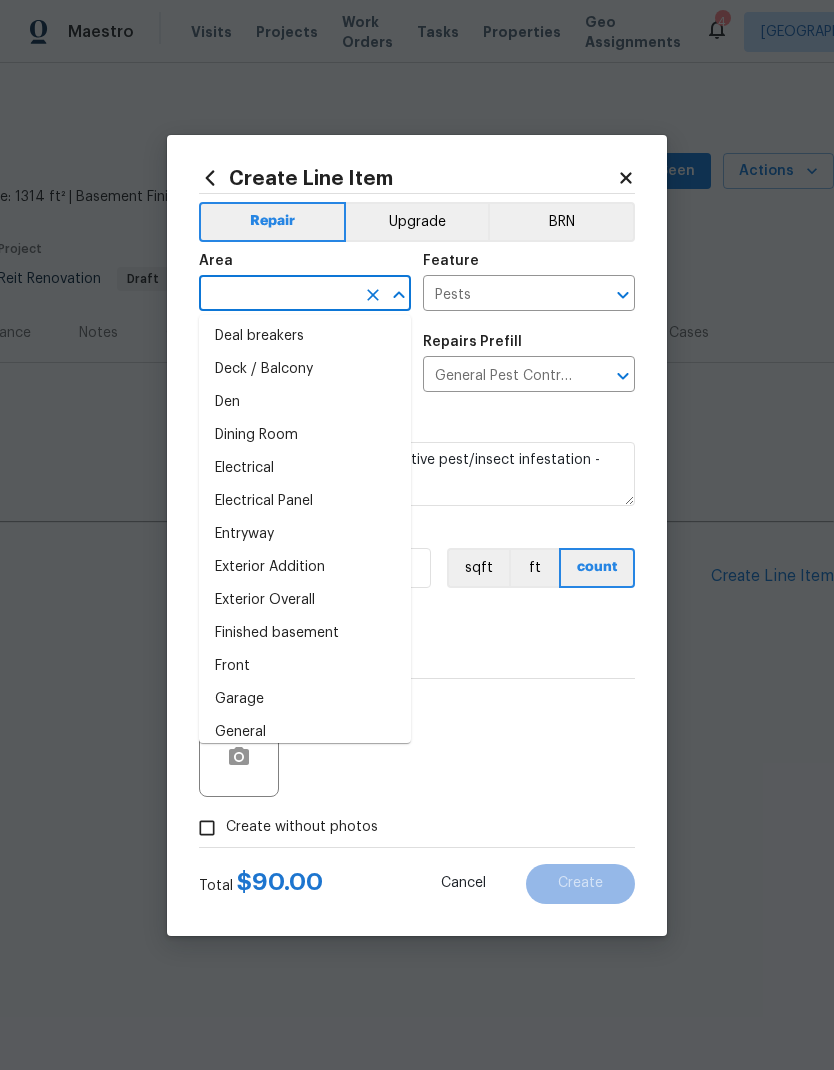 scroll, scrollTop: 268, scrollLeft: 0, axis: vertical 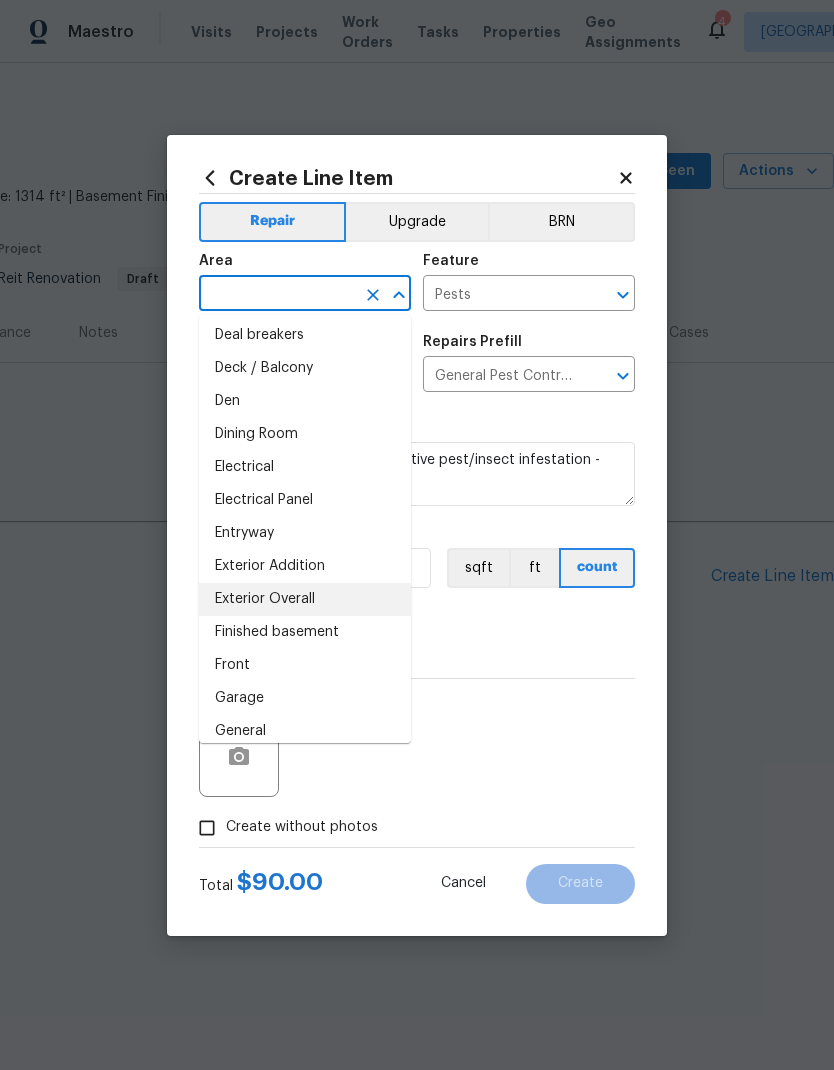 click on "Exterior Overall" at bounding box center [305, 599] 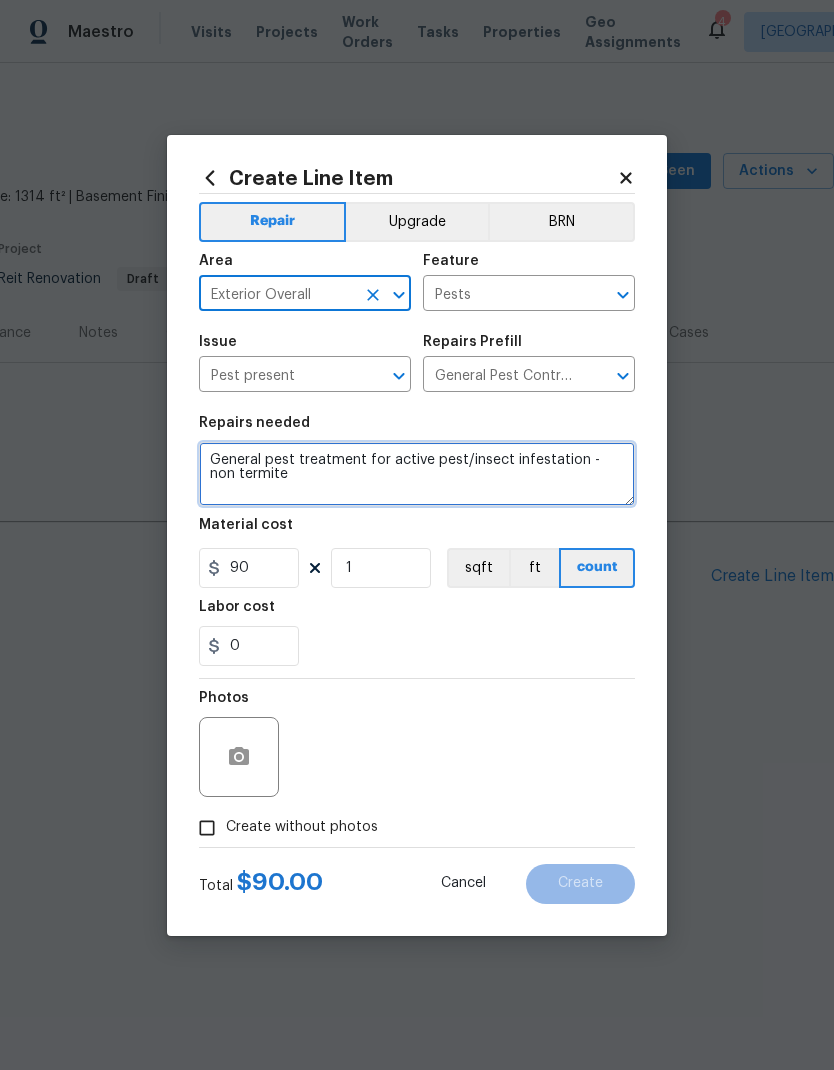 click on "General pest treatment for active pest/insect infestation - non termite" at bounding box center [417, 474] 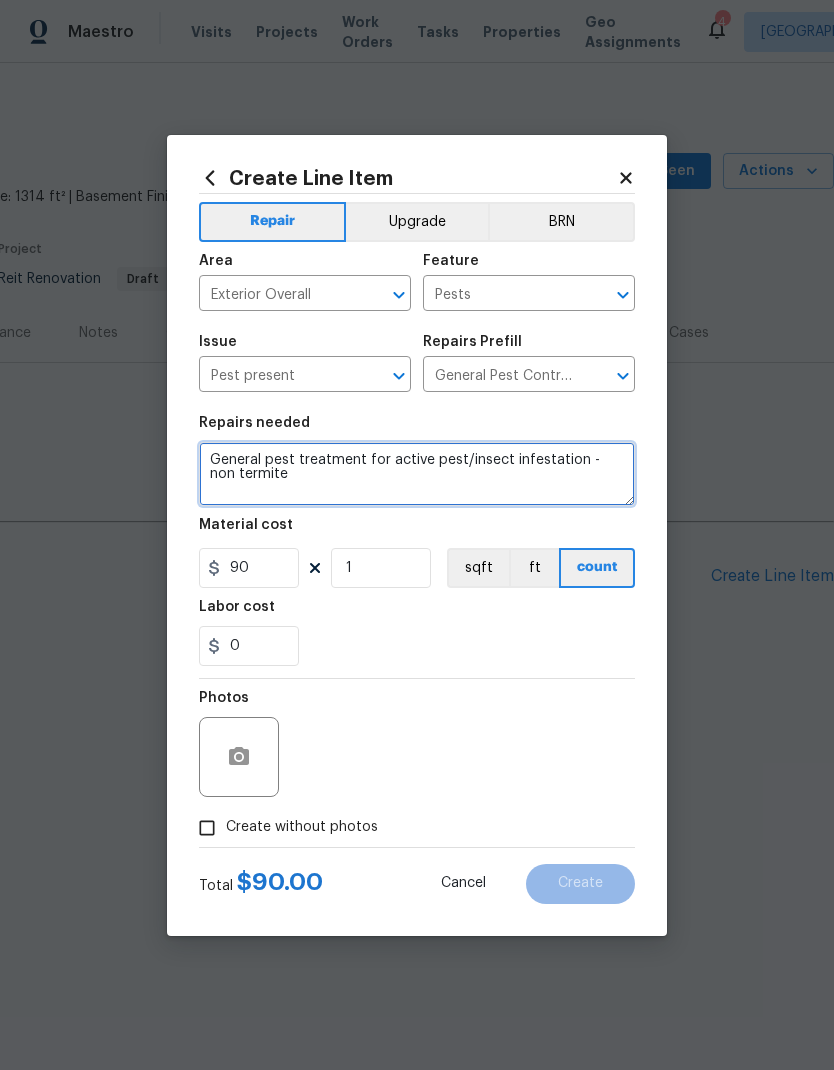 click on "General pest treatment for active pest/insect infestation - non termite" at bounding box center (417, 474) 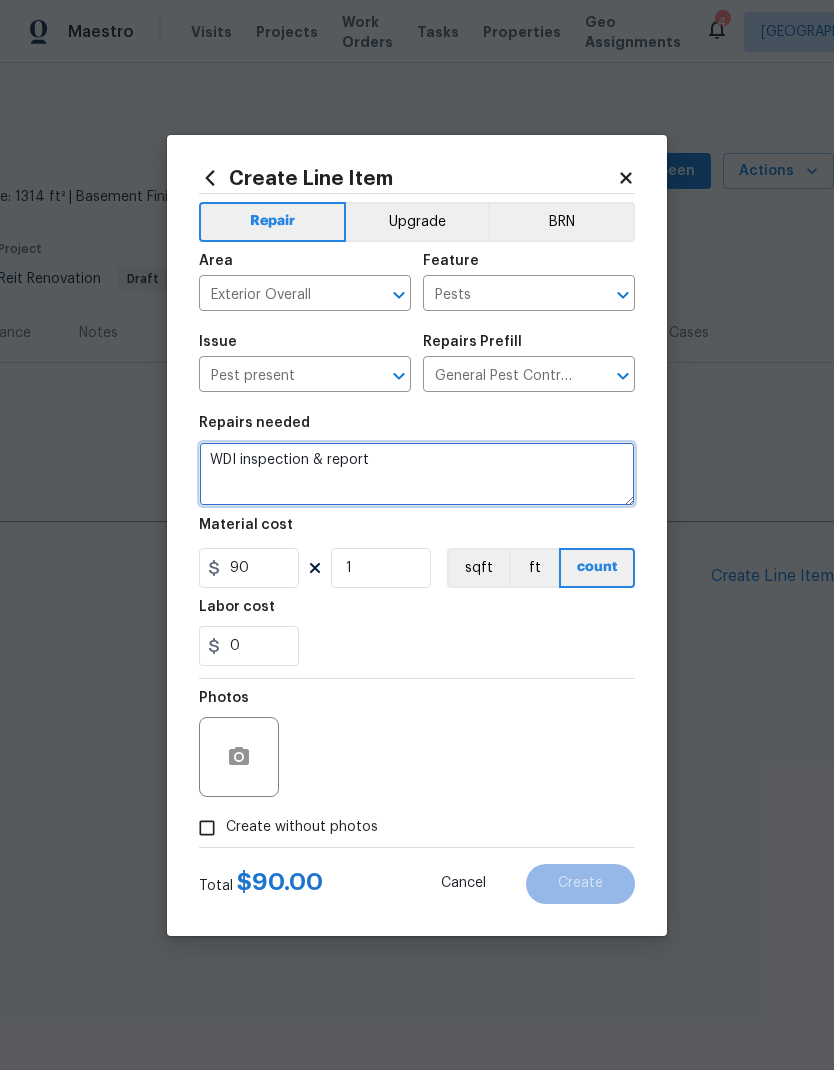 type on "WDI inspection & report" 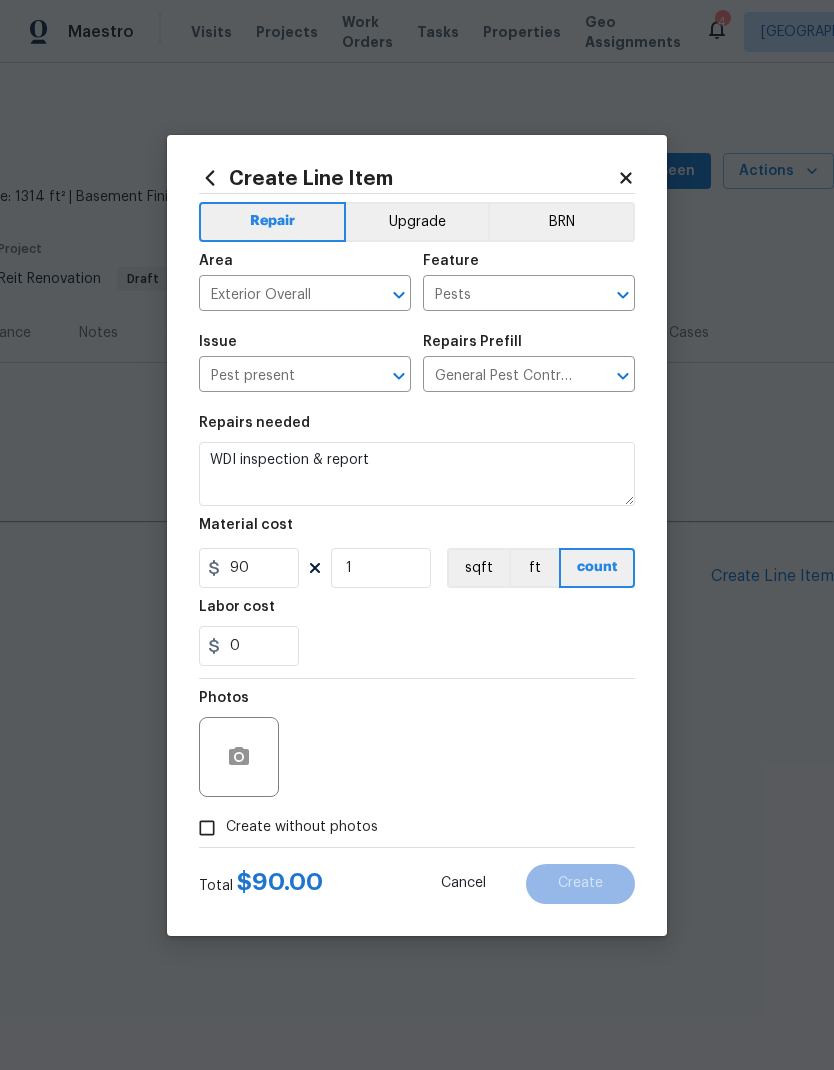 click on "0" at bounding box center [417, 646] 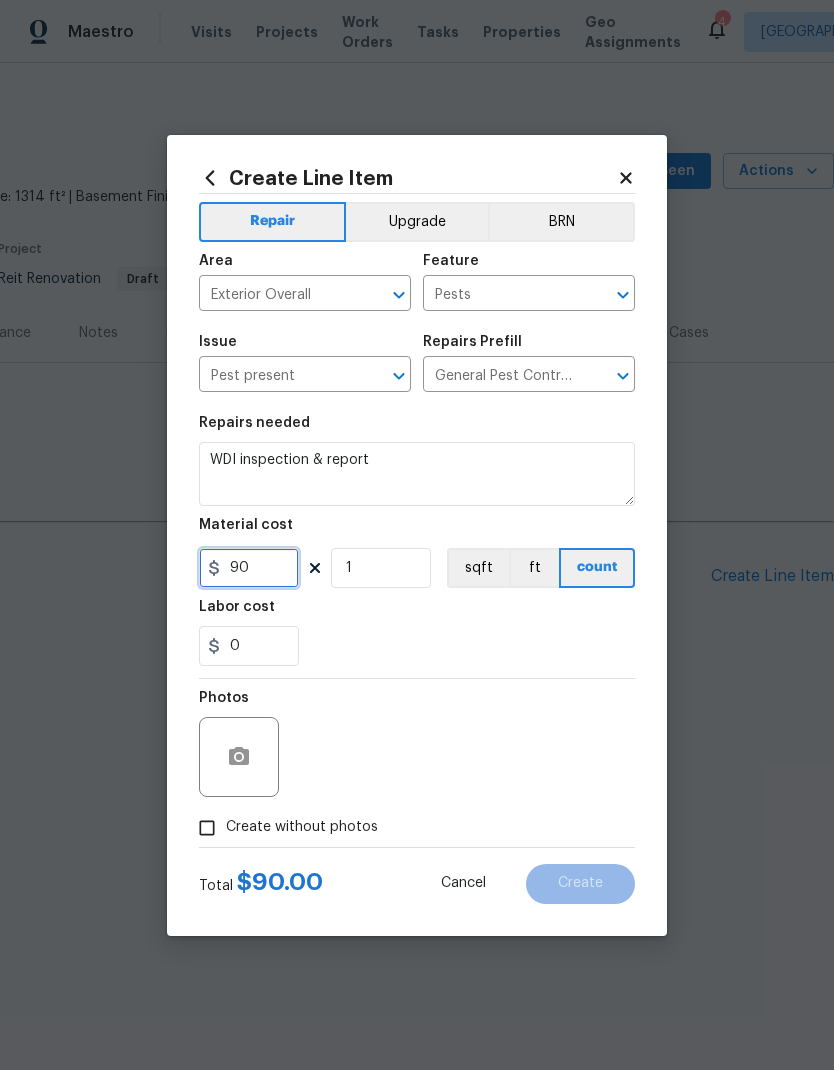 click on "90" at bounding box center (249, 568) 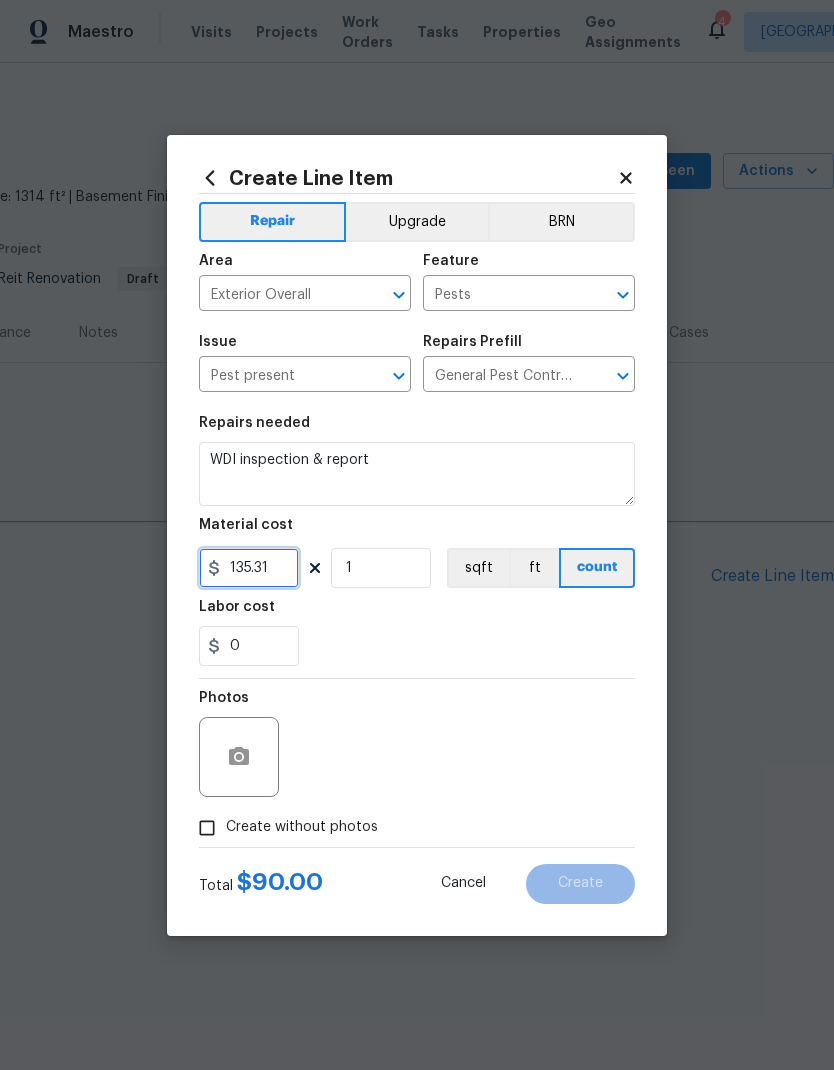 type on "135.31" 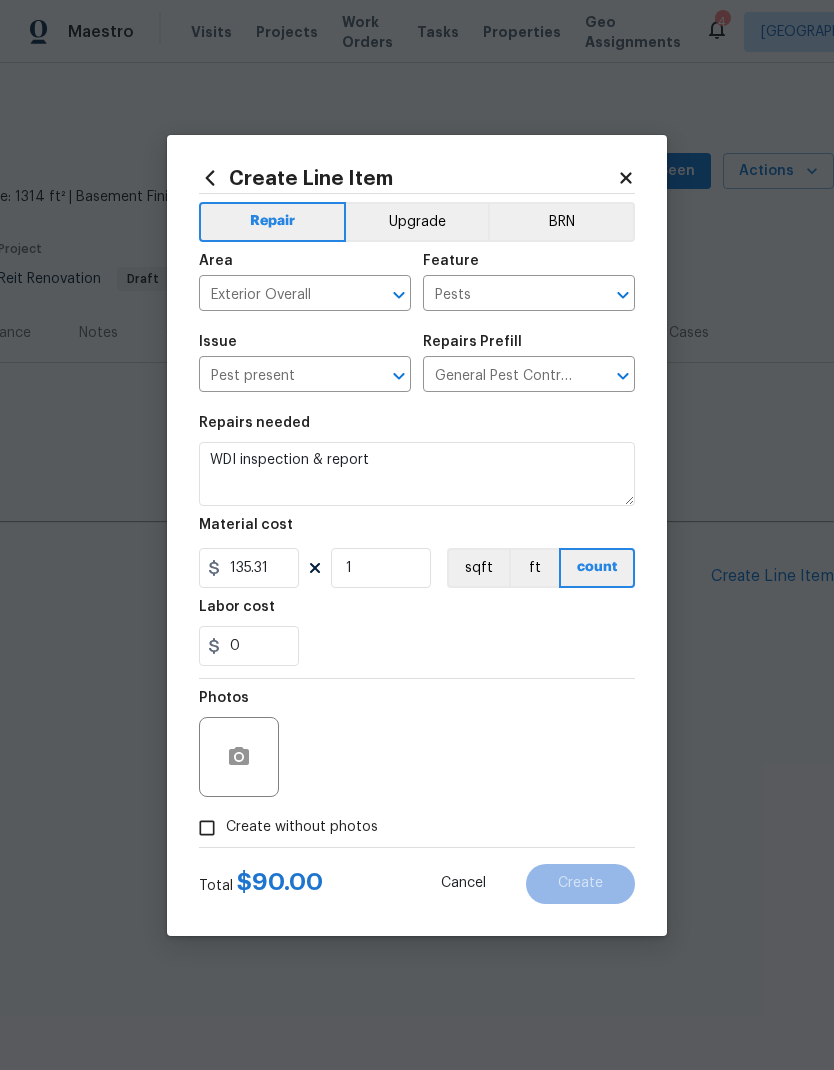 click on "Labor cost" at bounding box center (417, 613) 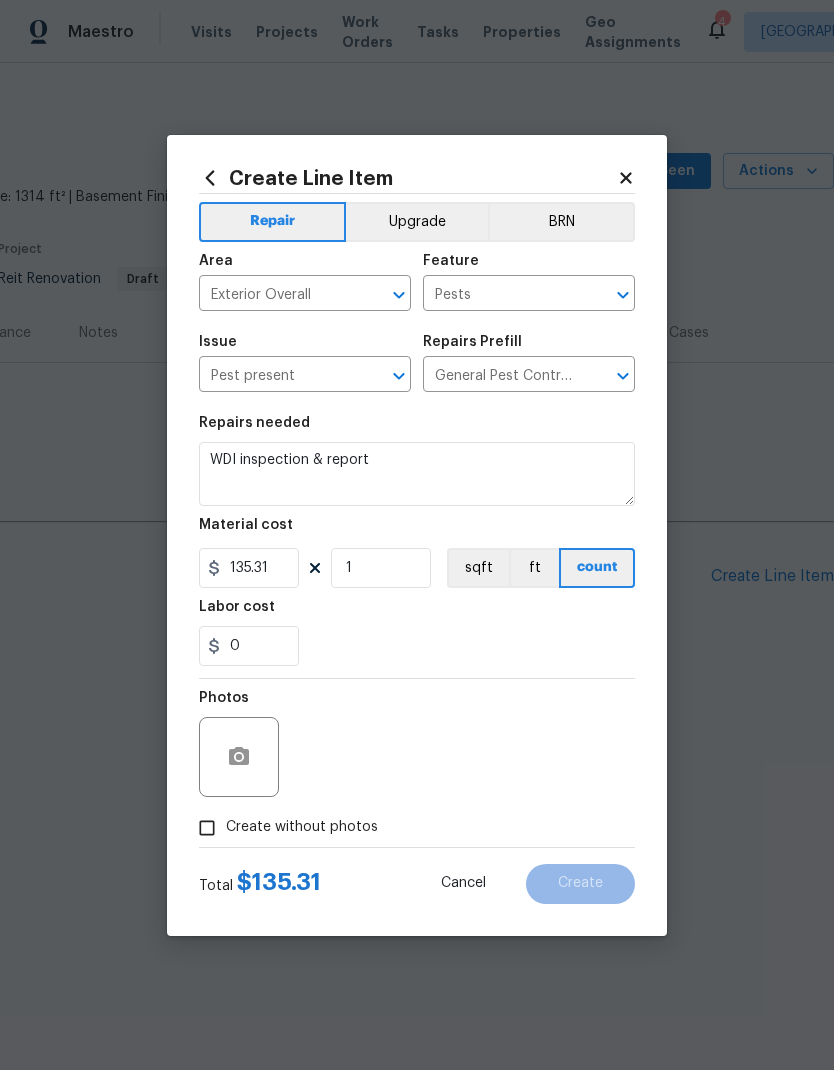 click on "Create without photos" at bounding box center (207, 828) 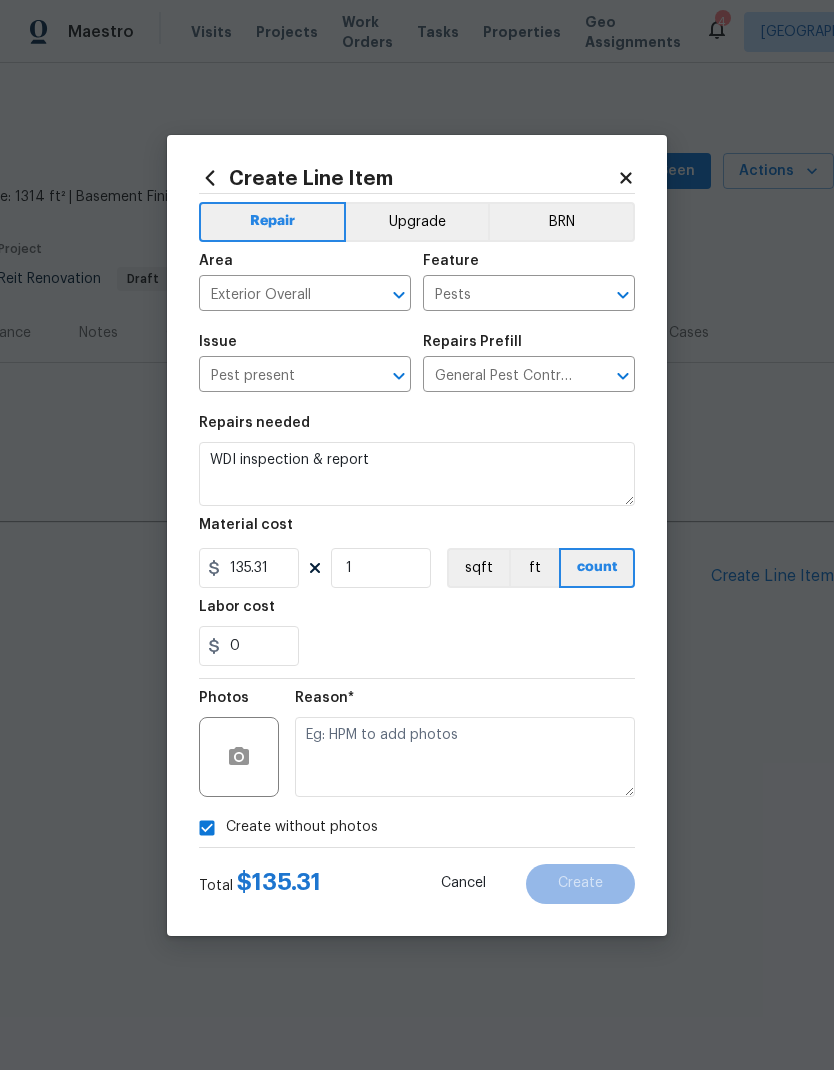 click at bounding box center (465, 757) 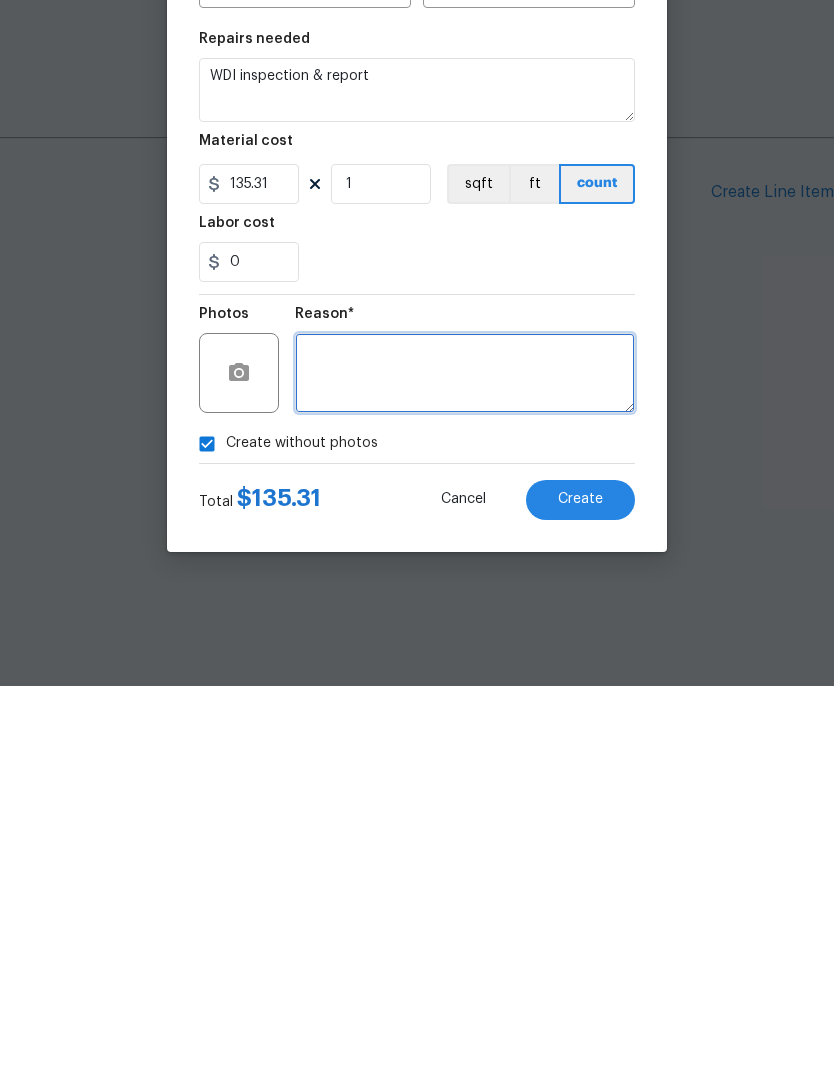 type on "O" 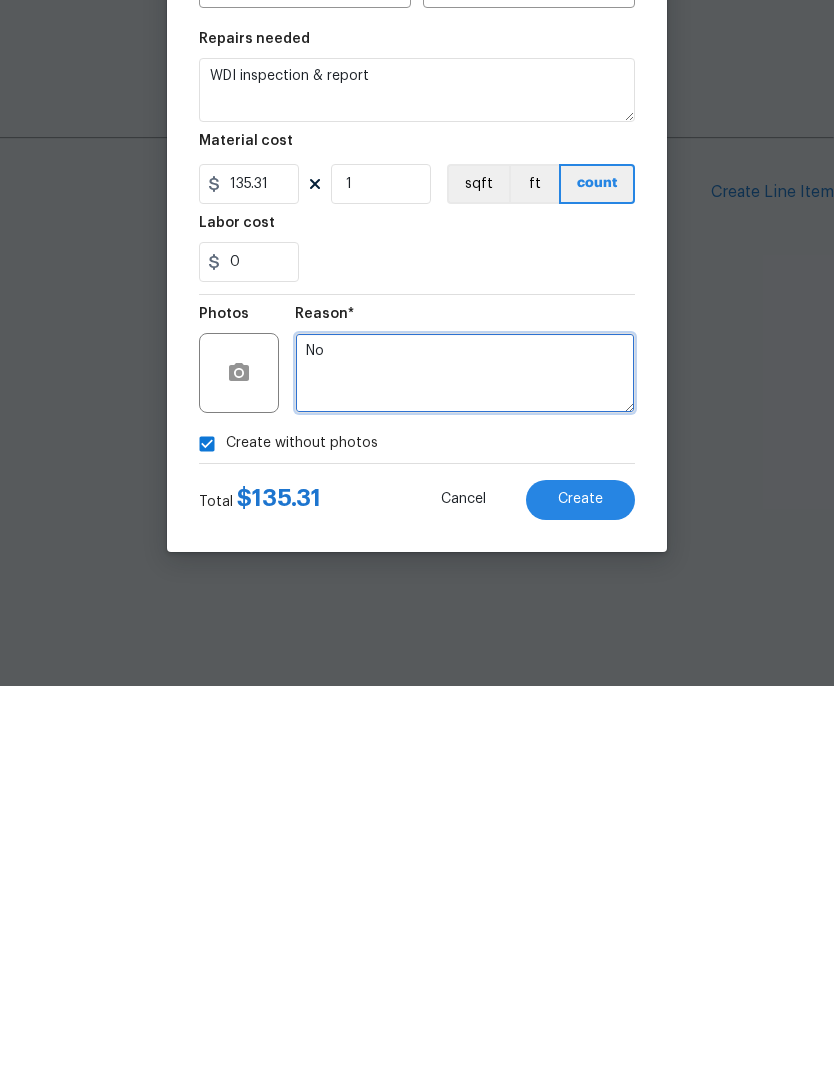 type on "No" 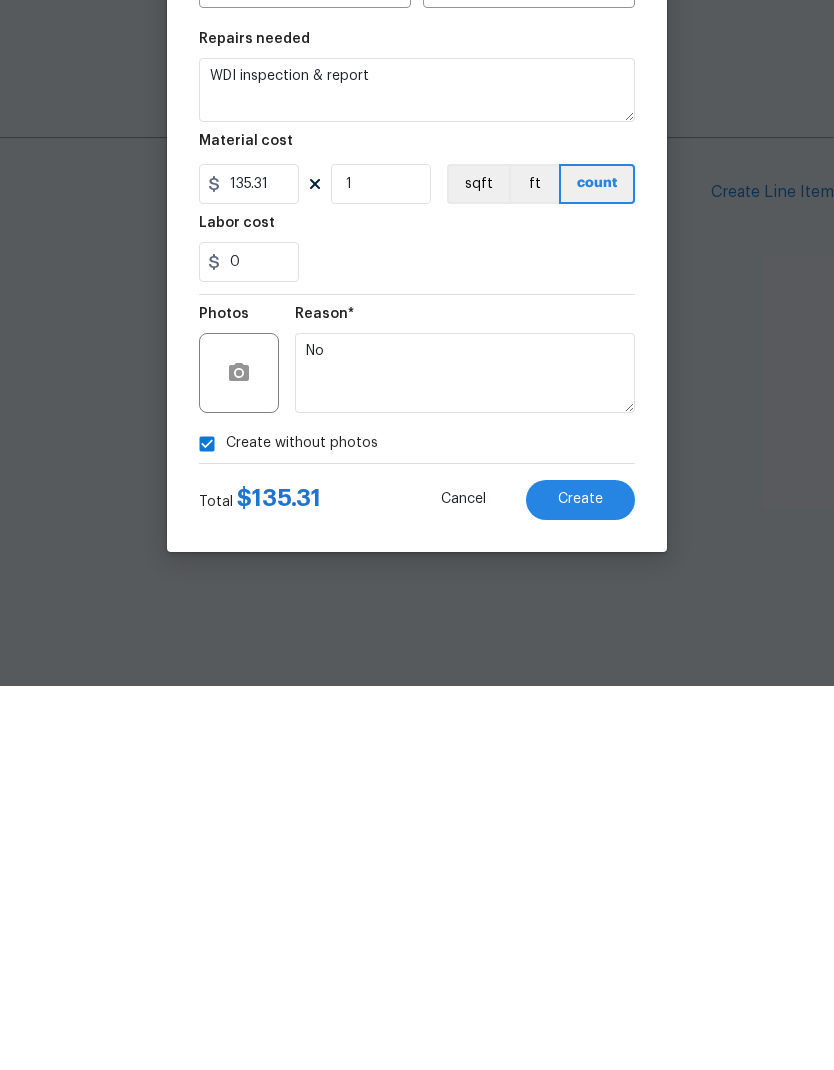 click on "Create" at bounding box center [580, 884] 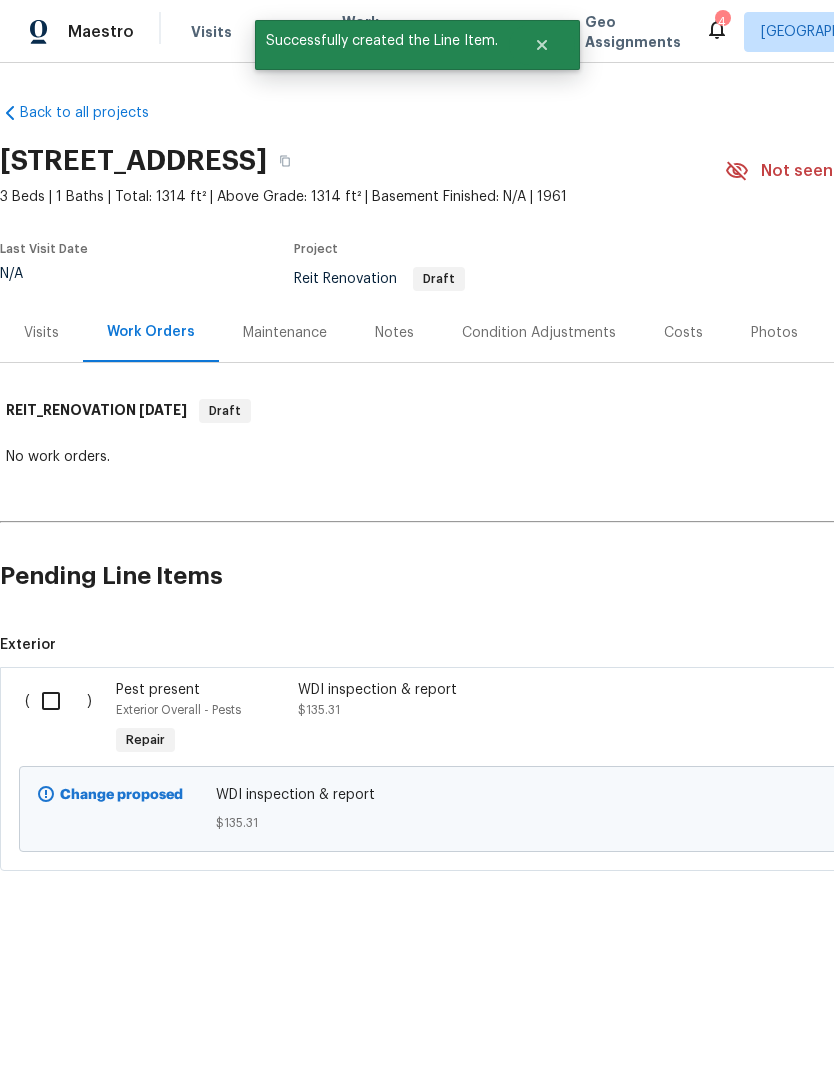 scroll, scrollTop: 0, scrollLeft: 0, axis: both 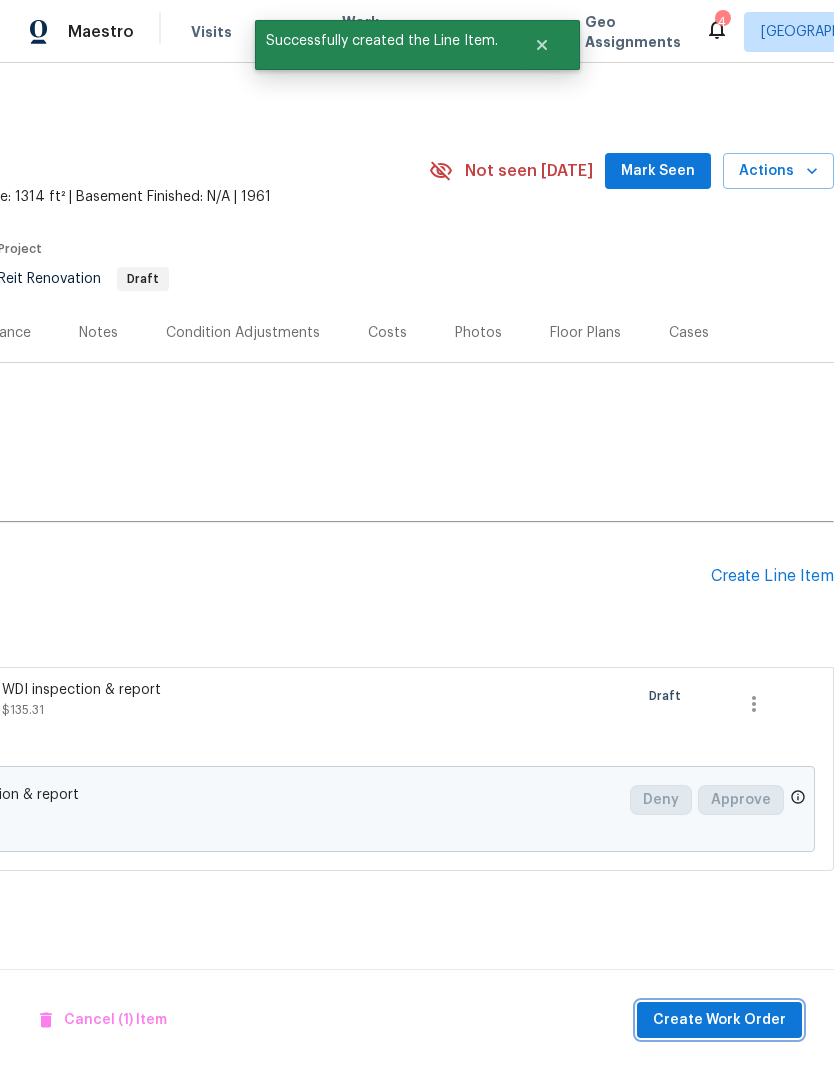 click on "Create Work Order" at bounding box center (719, 1020) 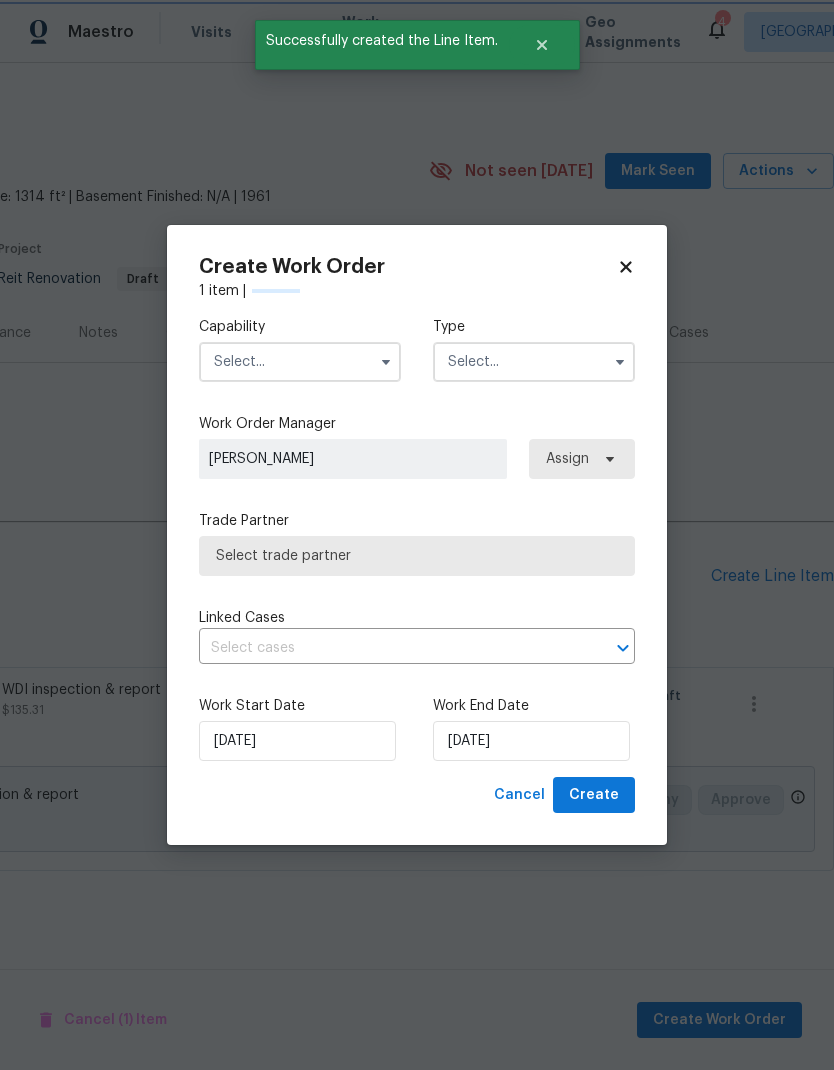 scroll, scrollTop: 0, scrollLeft: 296, axis: horizontal 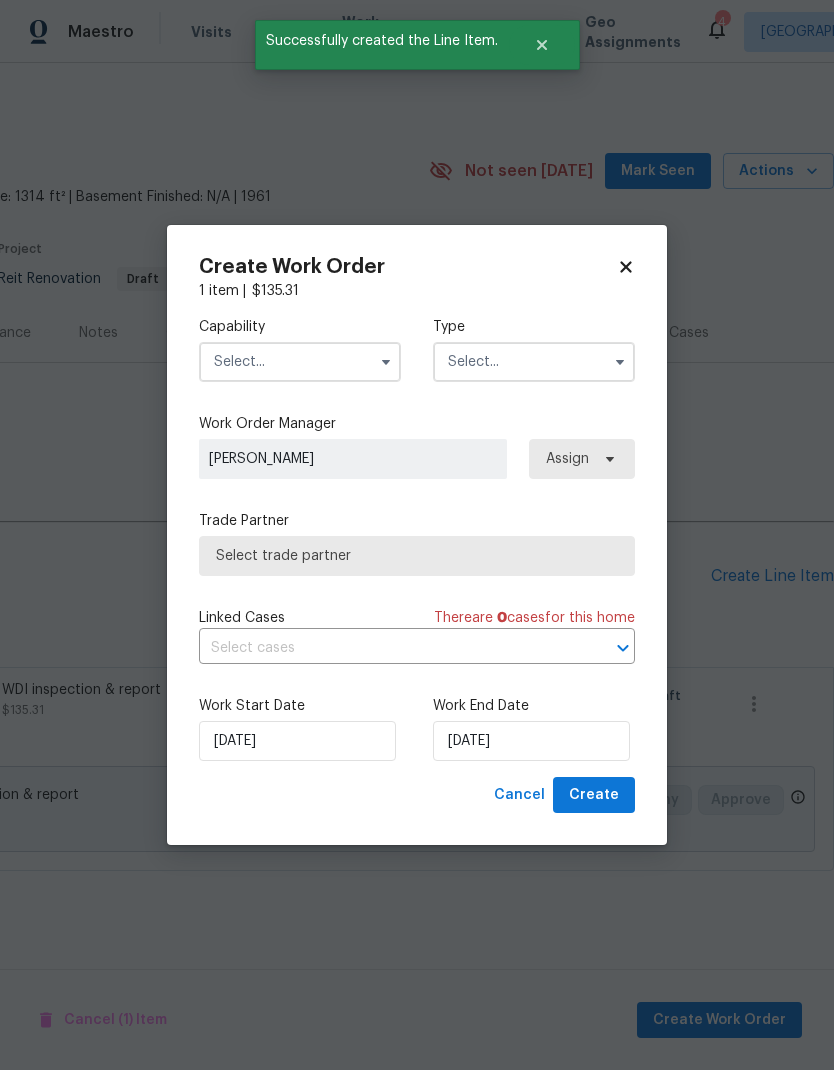 click at bounding box center (300, 362) 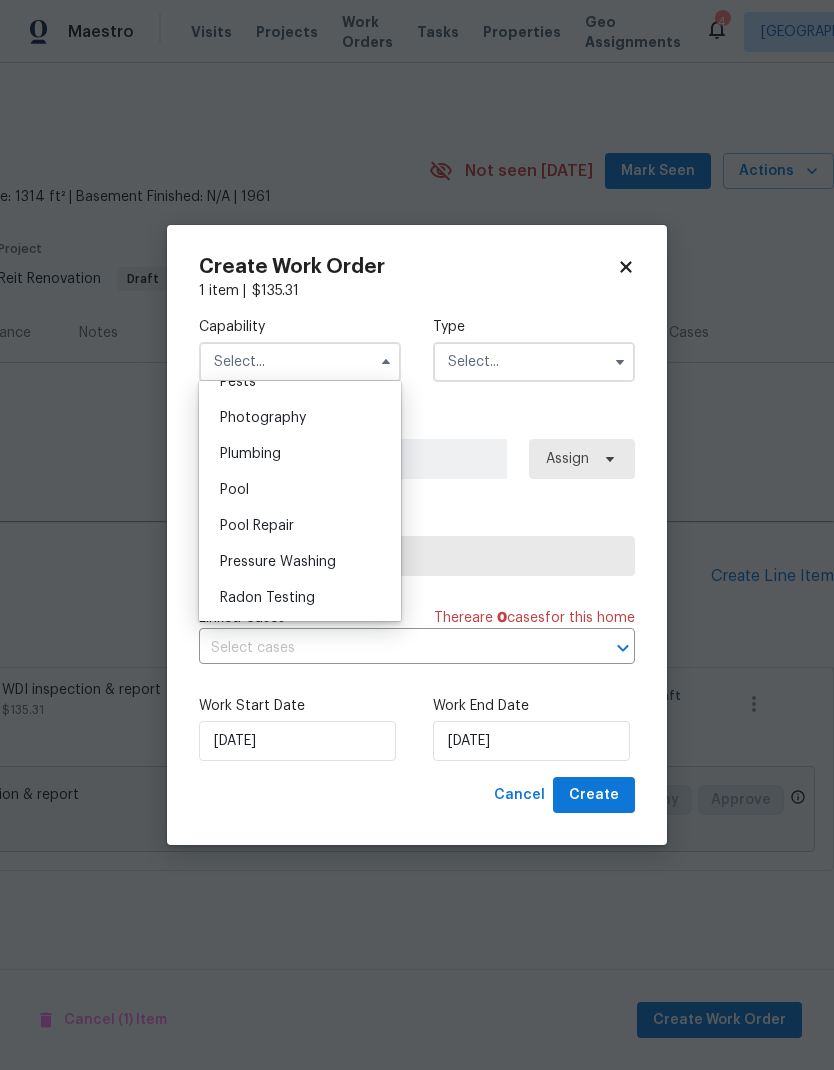 scroll, scrollTop: 1650, scrollLeft: 0, axis: vertical 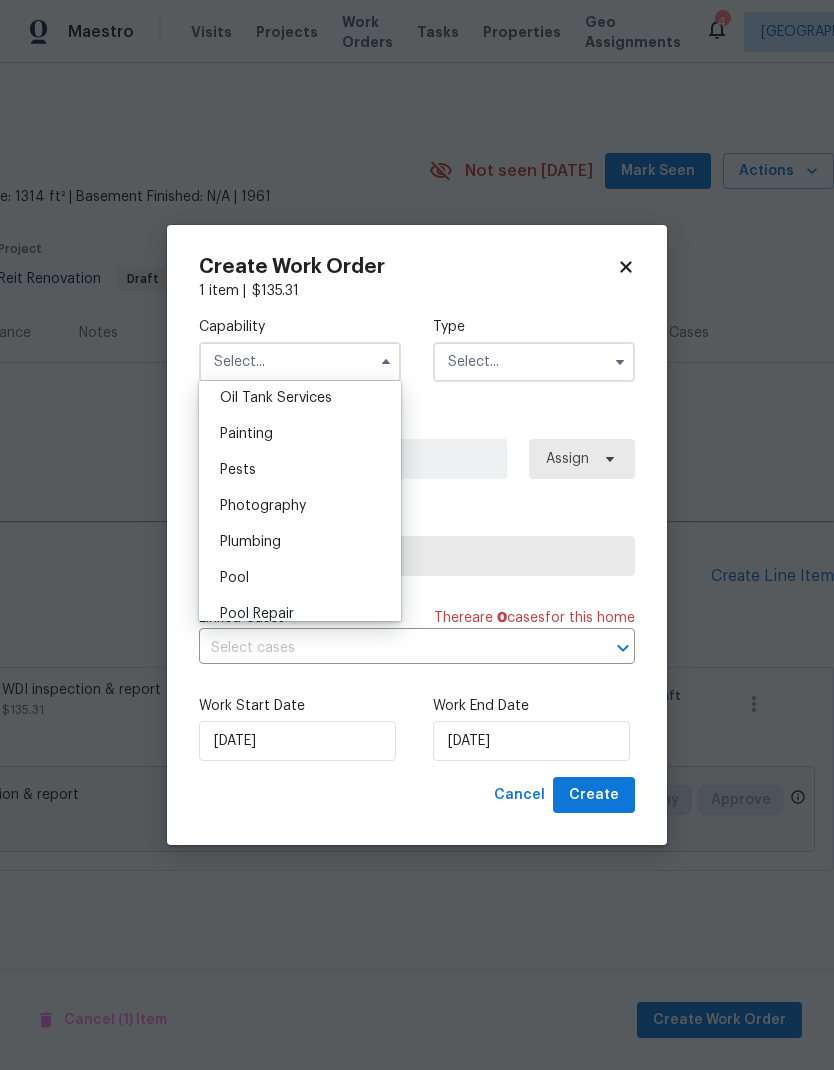 click on "Pests" at bounding box center [300, 470] 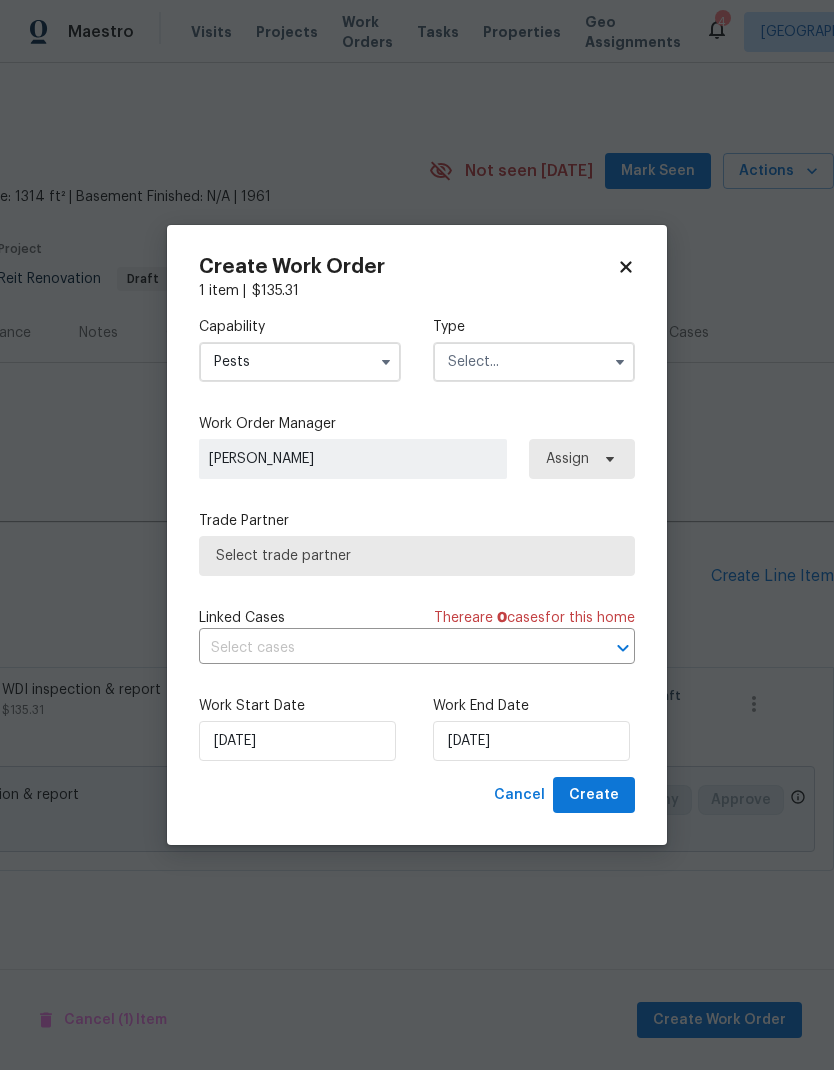 click at bounding box center (534, 362) 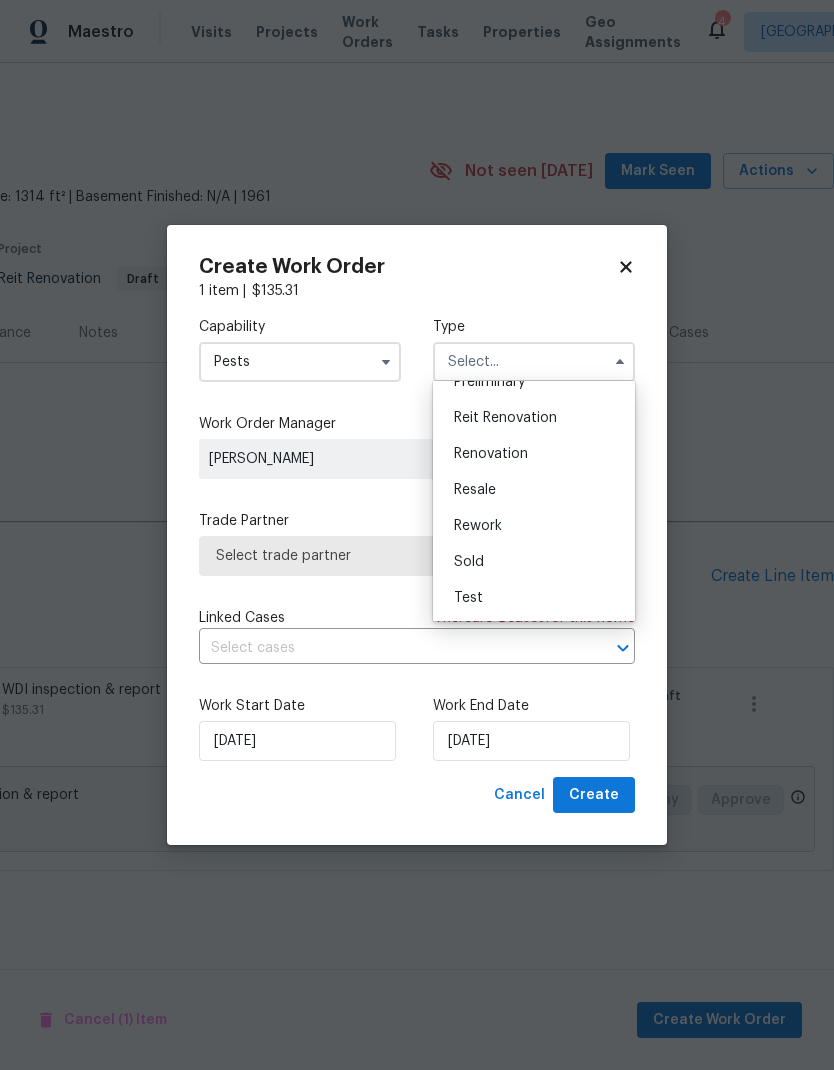 scroll, scrollTop: 454, scrollLeft: 0, axis: vertical 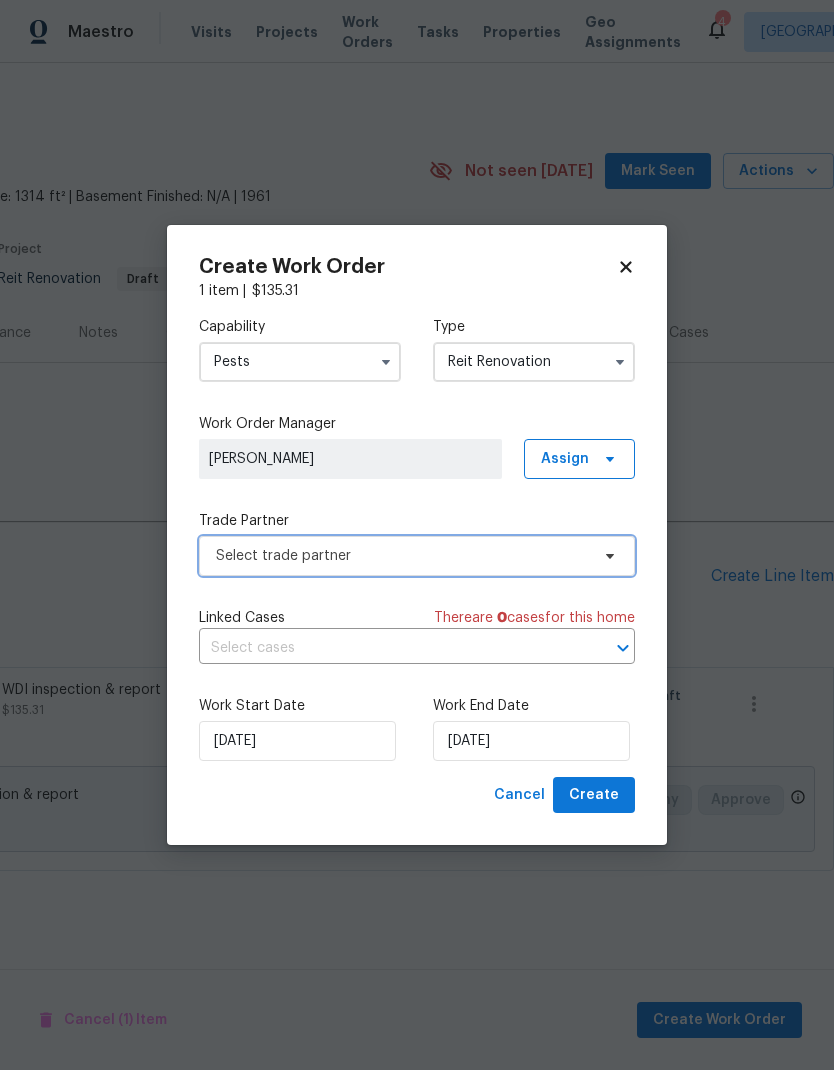 click on "Select trade partner" at bounding box center [417, 556] 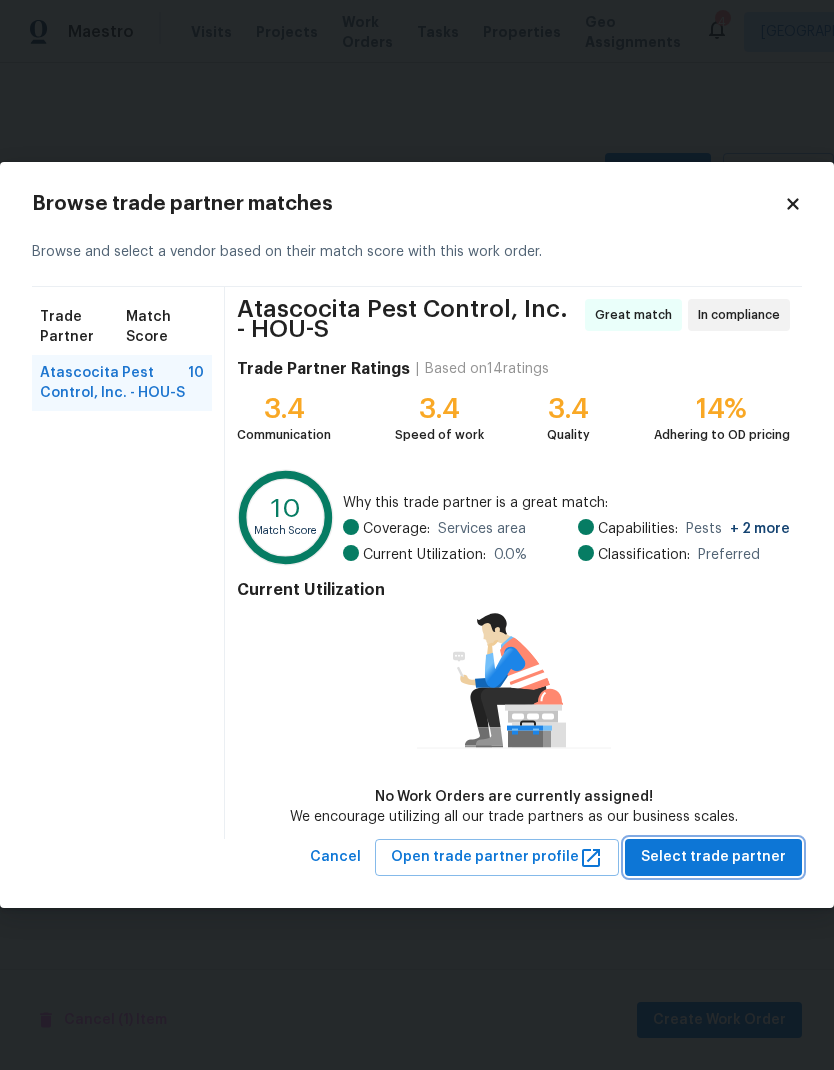 click on "Select trade partner" at bounding box center [713, 857] 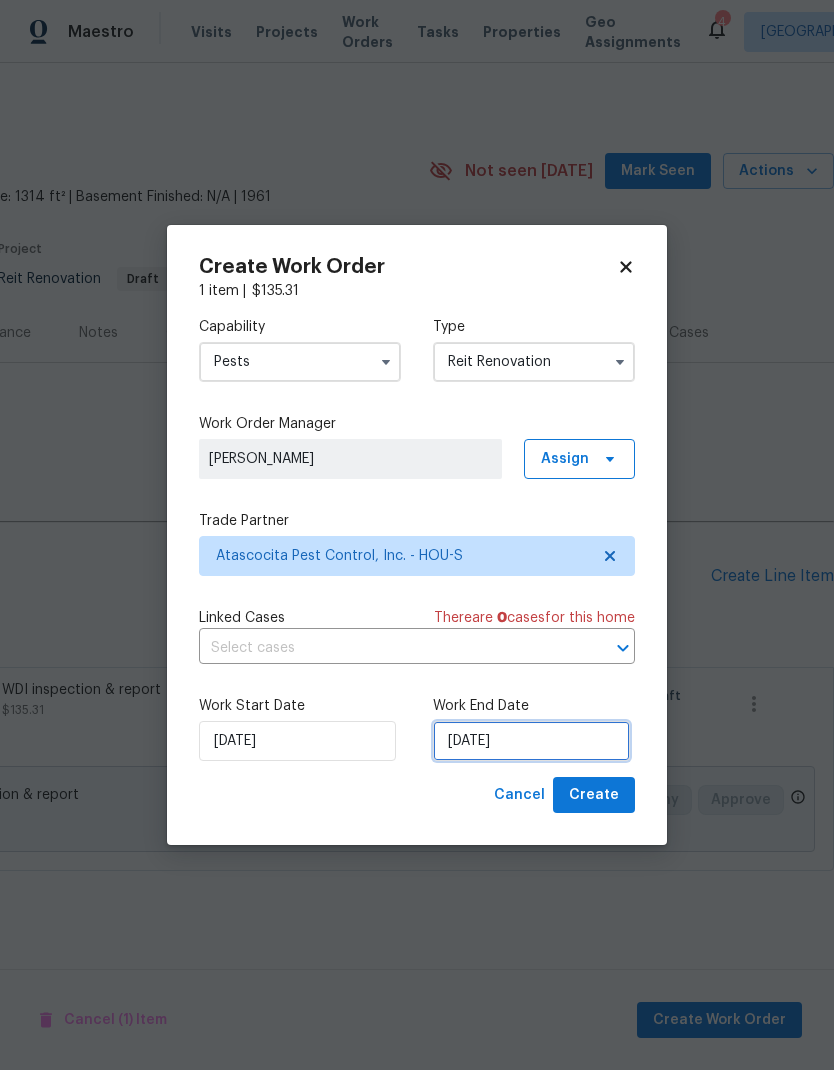 click on "[DATE]" at bounding box center [531, 741] 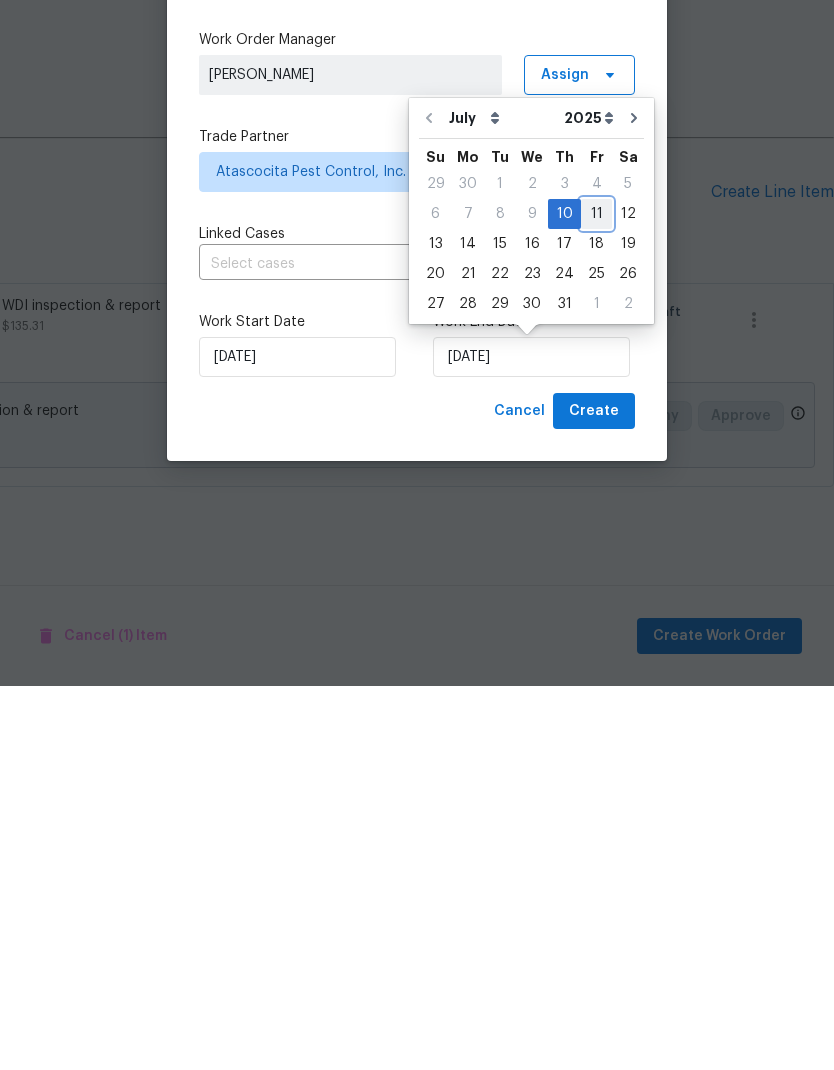 click on "11" at bounding box center (596, 598) 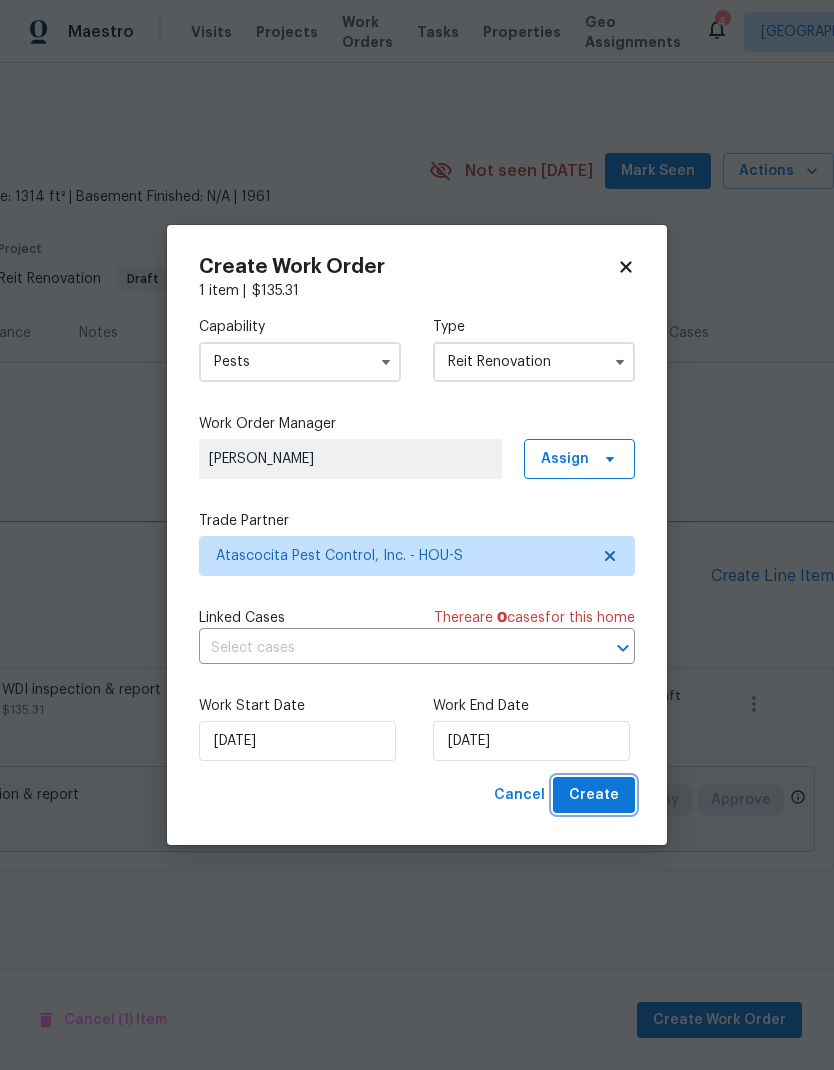 click on "Create" at bounding box center (594, 795) 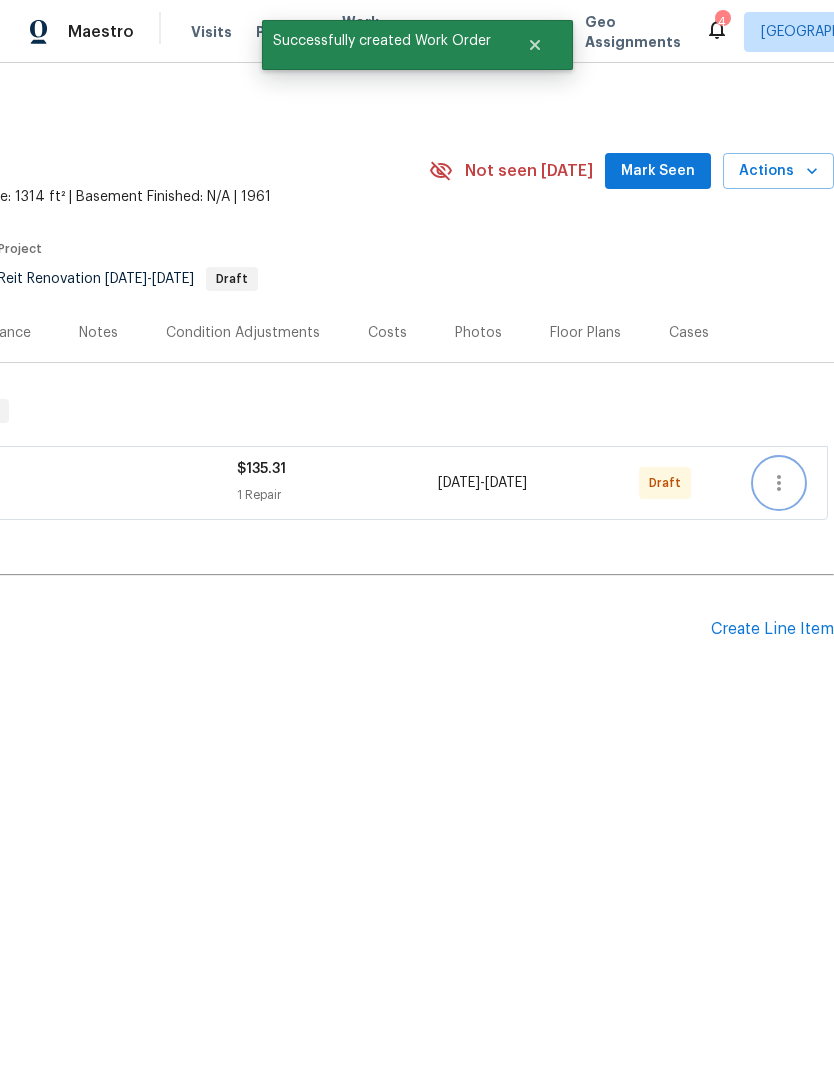 click 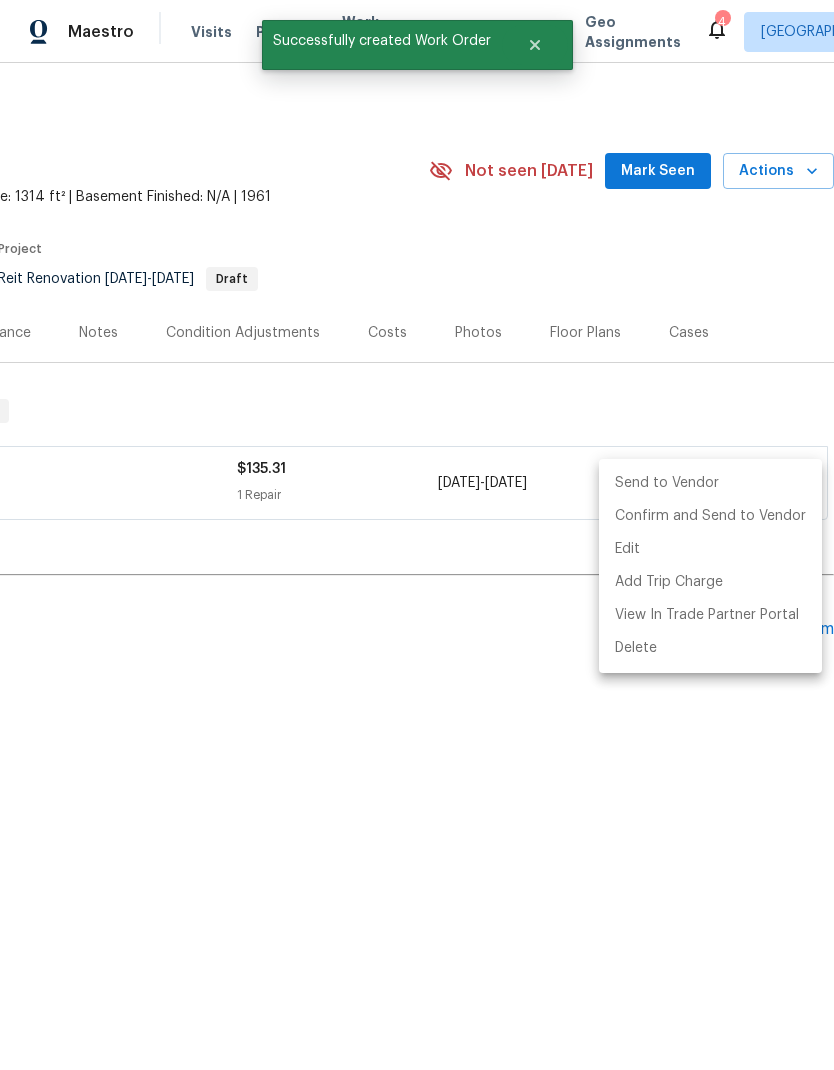 click on "Send to Vendor" at bounding box center (710, 483) 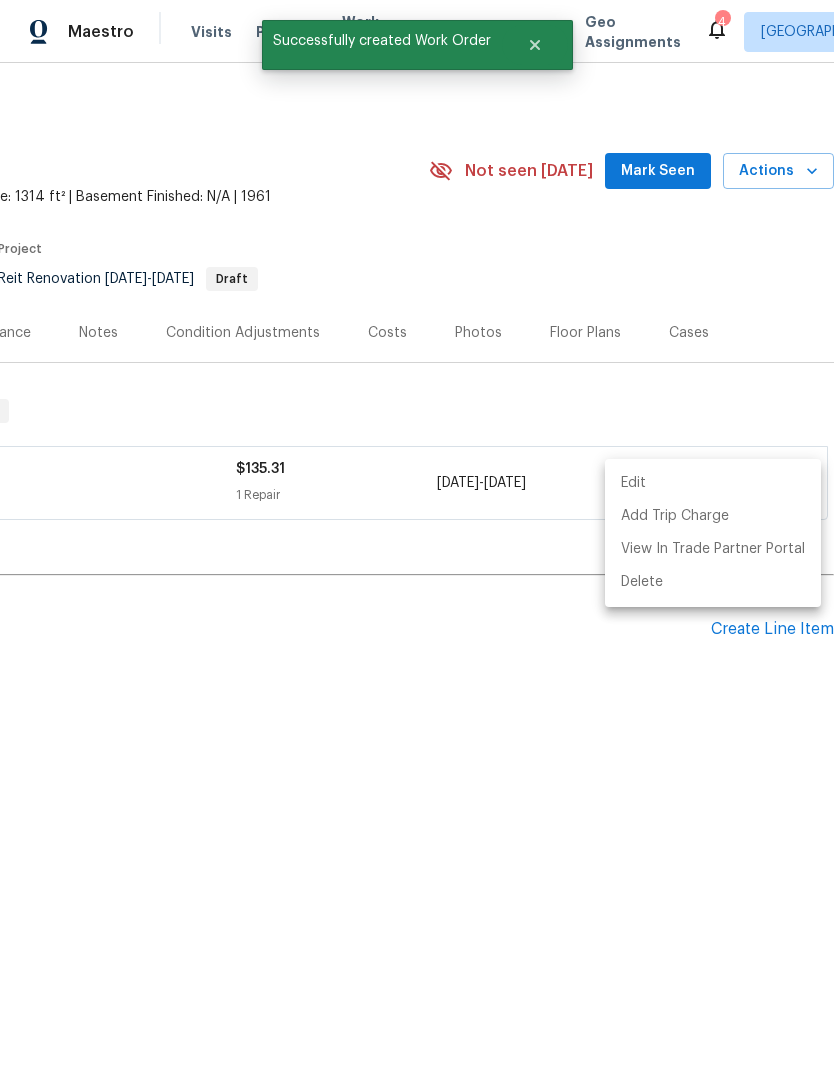 click at bounding box center [417, 535] 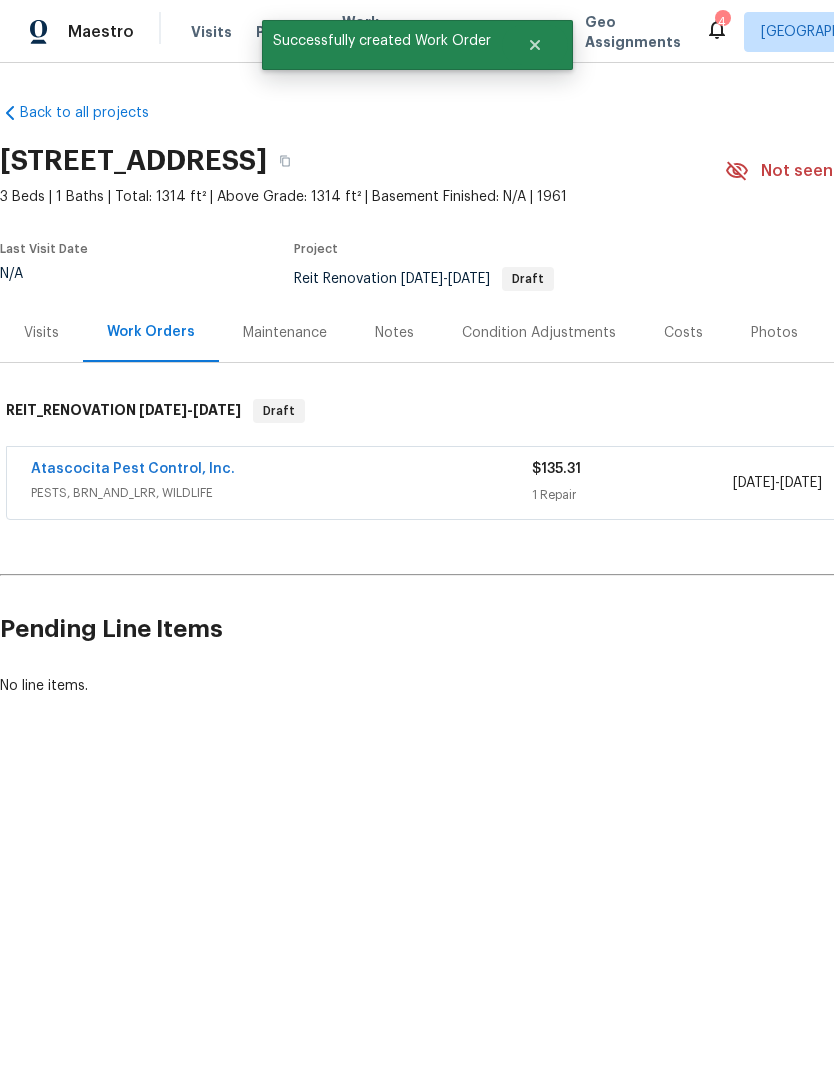 scroll, scrollTop: 0, scrollLeft: 0, axis: both 